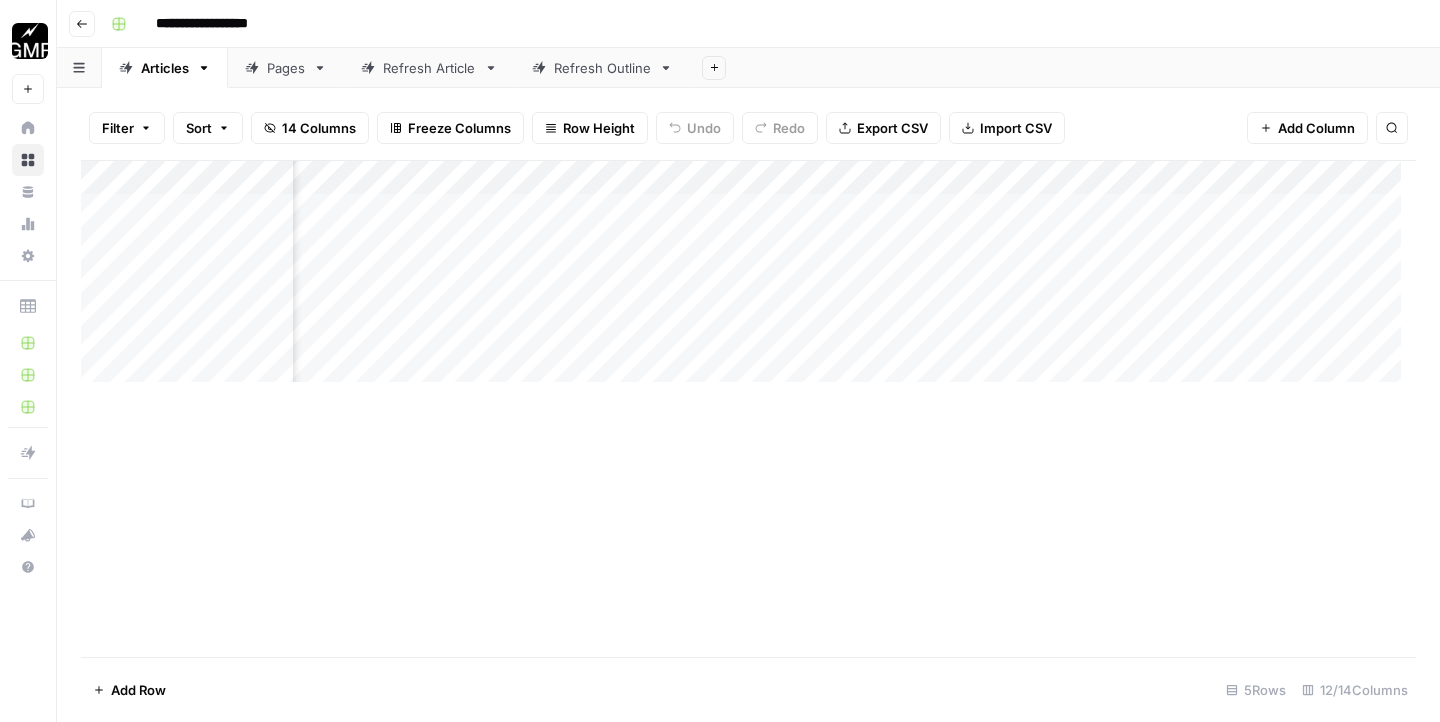 scroll, scrollTop: 0, scrollLeft: 0, axis: both 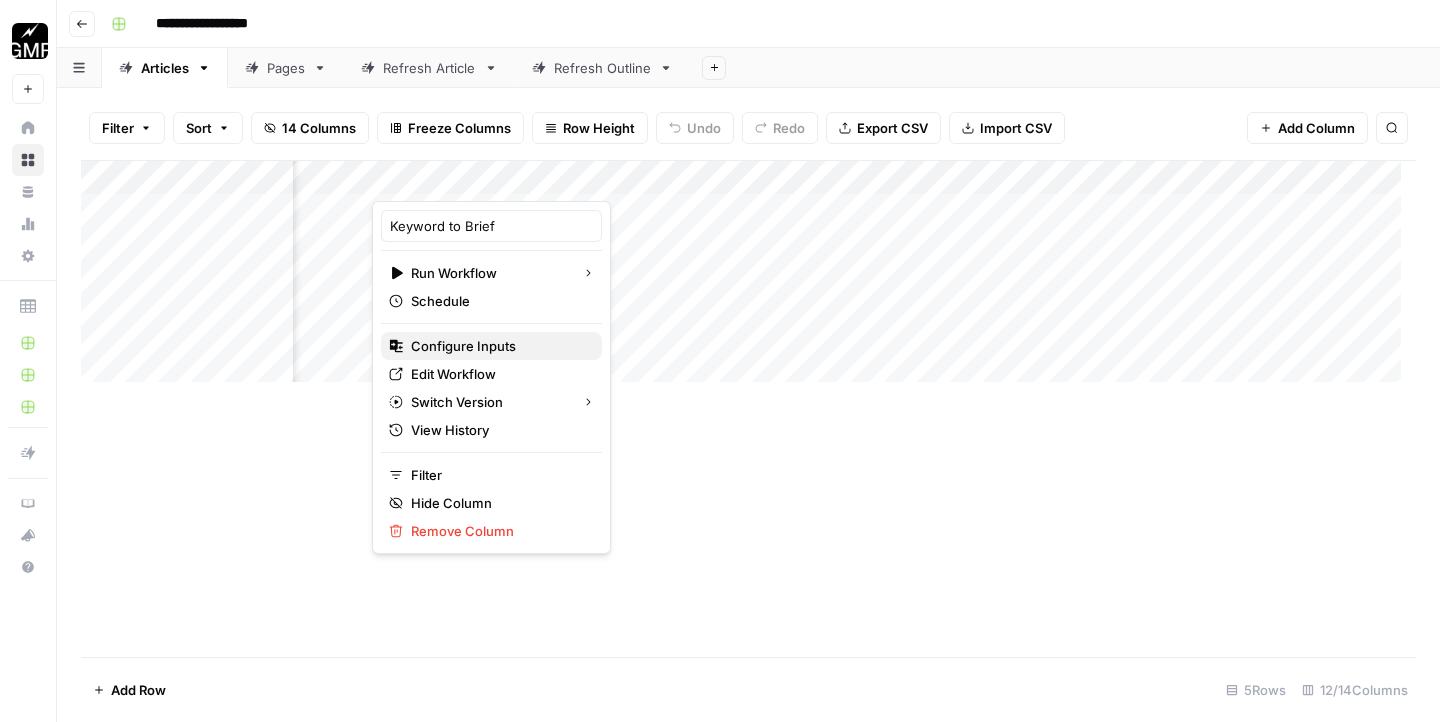 click on "Configure Inputs" at bounding box center (463, 346) 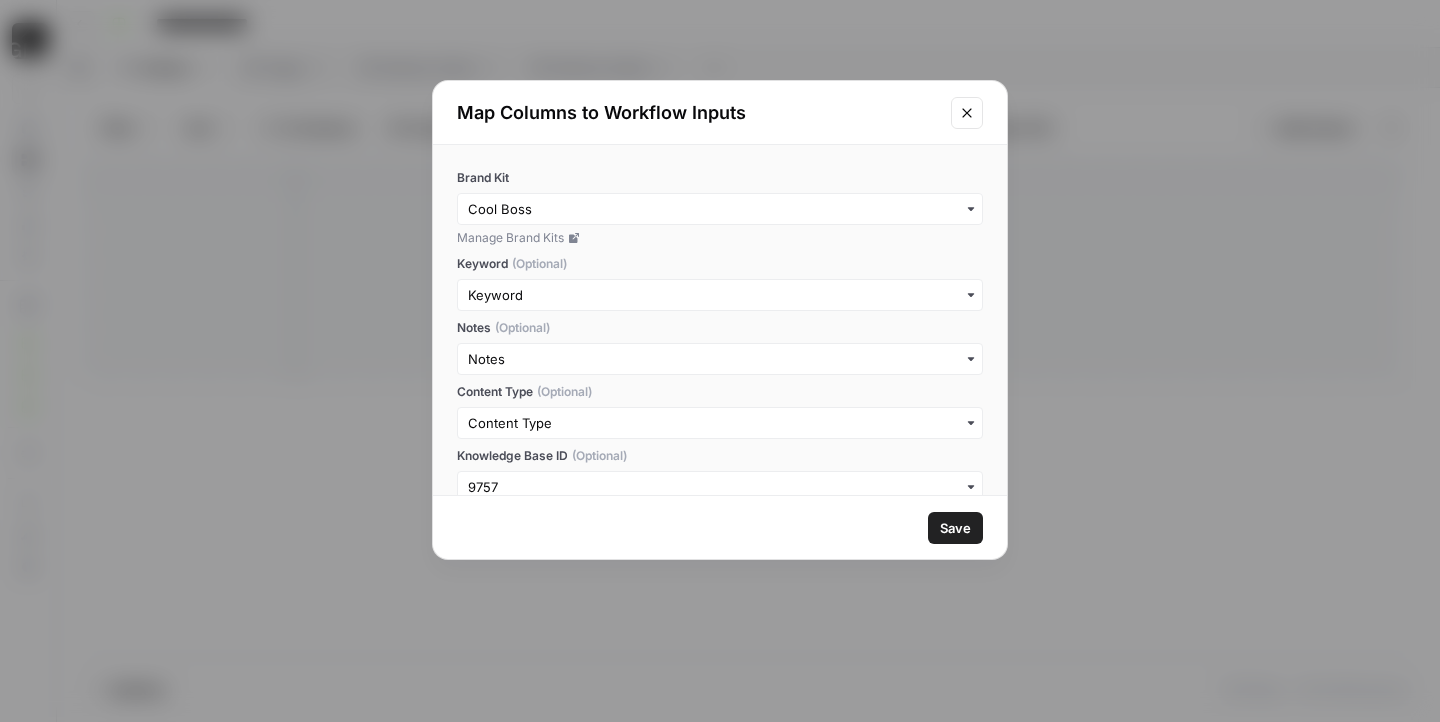 scroll, scrollTop: 26, scrollLeft: 0, axis: vertical 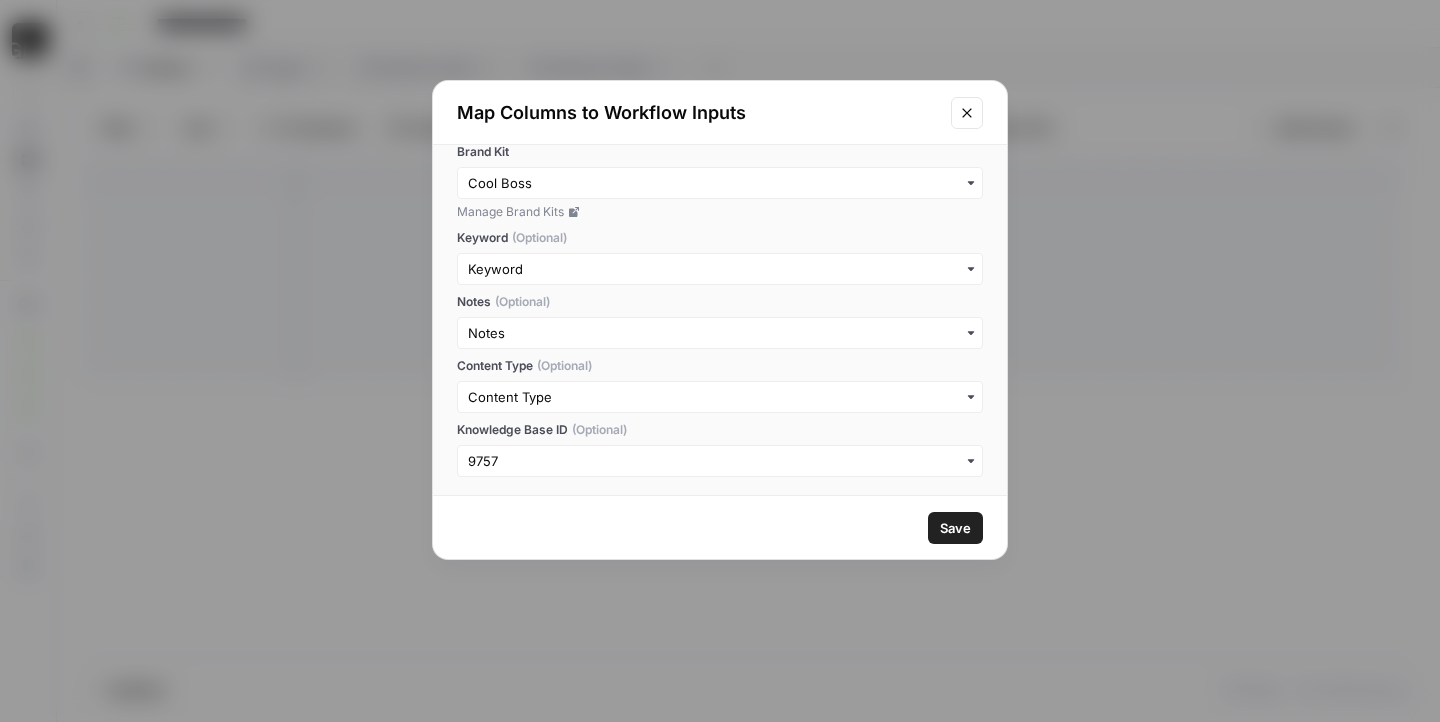 click on "Map Columns to Workflow Inputs Brand Kit Manage Brand Kits Keyword (Optional) Notes (Optional) Content Type (Optional) Knowledge Base ID (Optional) Save" at bounding box center (720, 361) 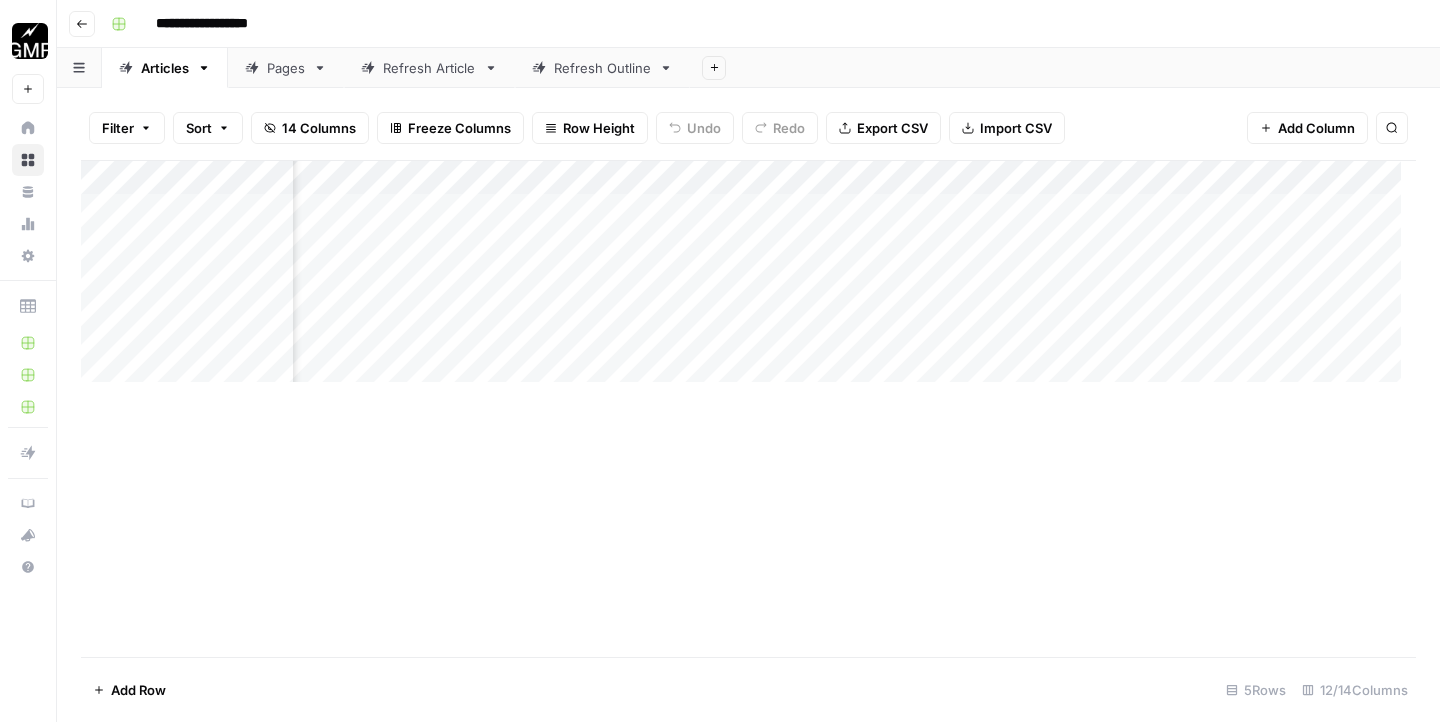 scroll, scrollTop: 0, scrollLeft: 790, axis: horizontal 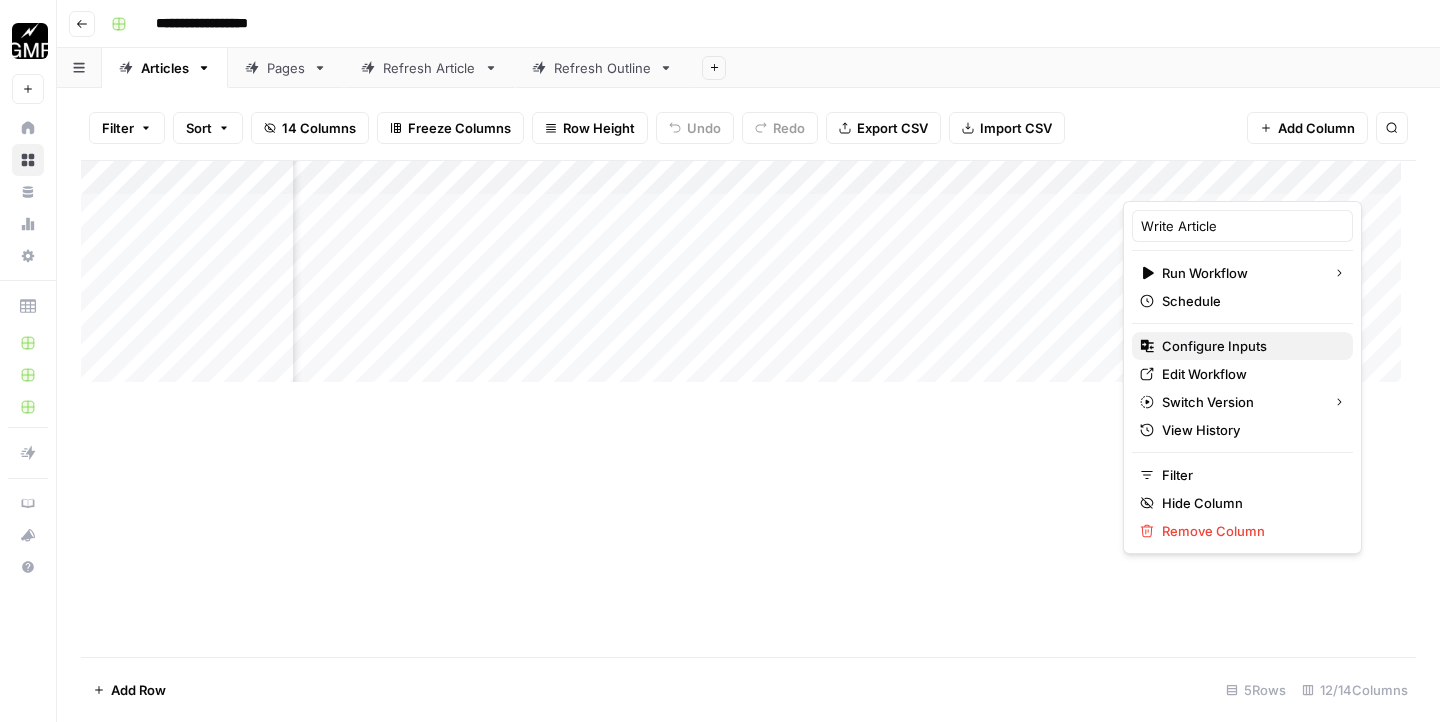 click on "Configure Inputs" at bounding box center [1214, 346] 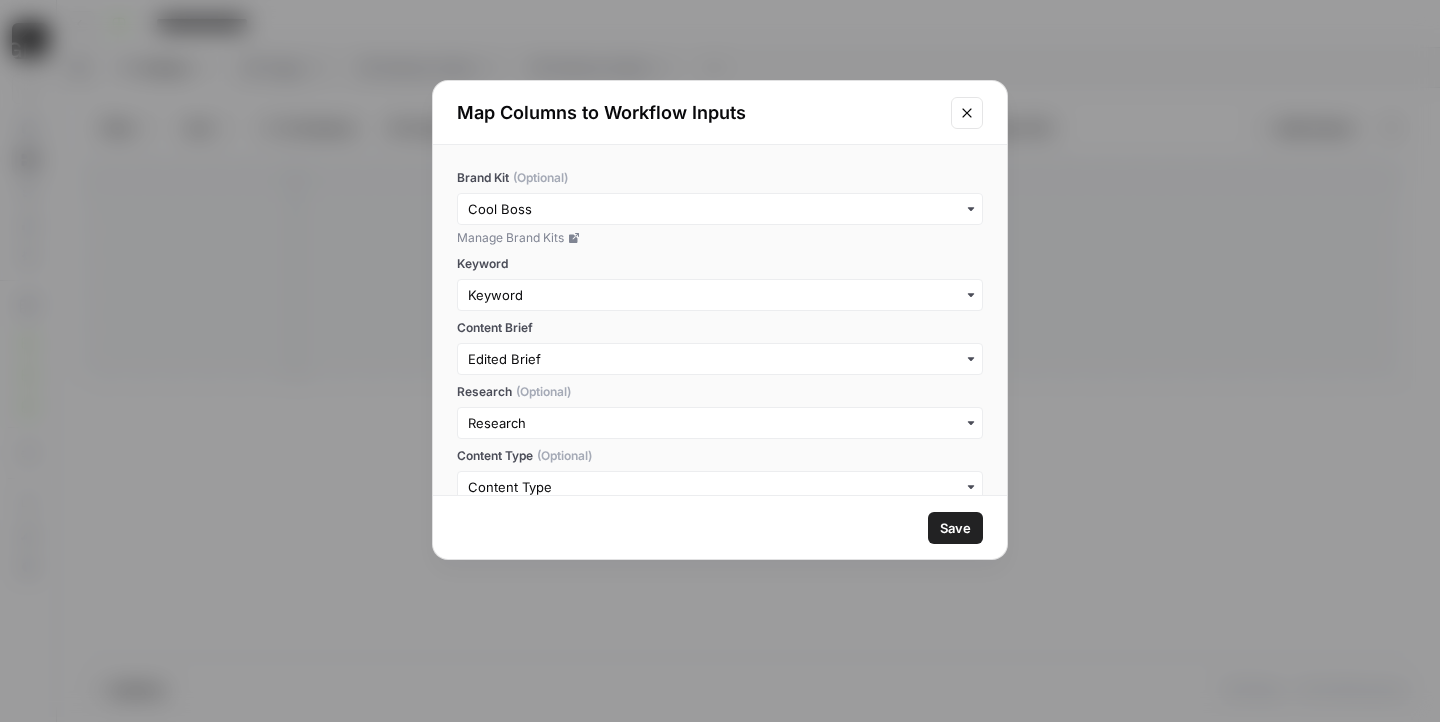 scroll, scrollTop: 160, scrollLeft: 0, axis: vertical 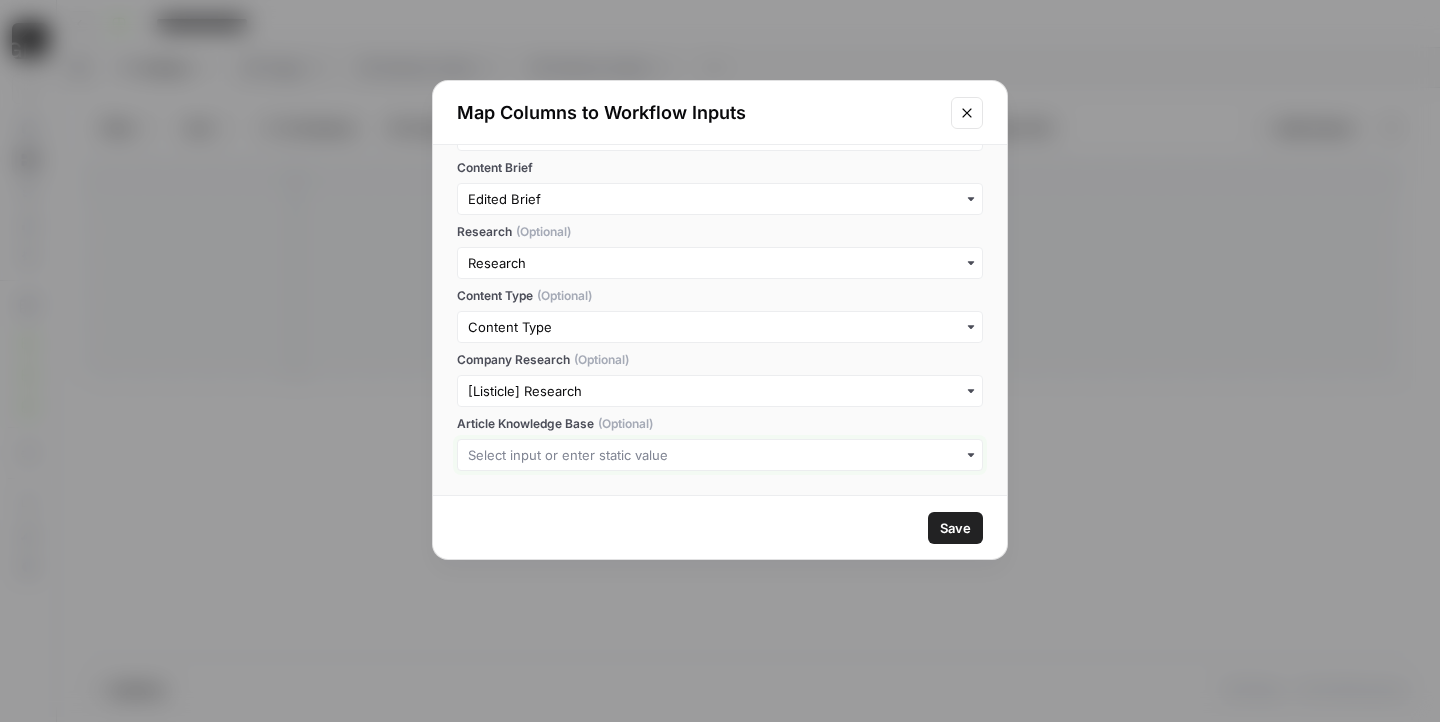 click on "Article Knowledge Base (Optional)" at bounding box center (720, 455) 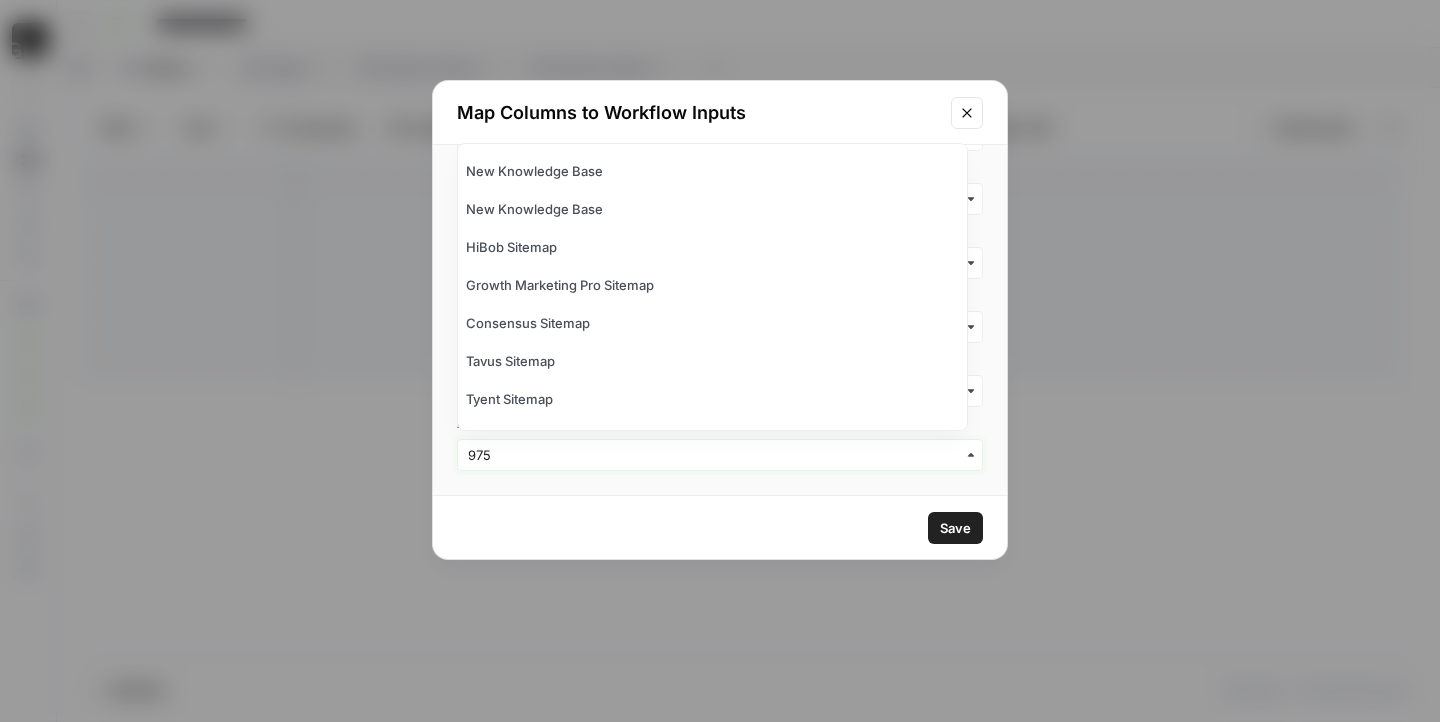 type on "9757" 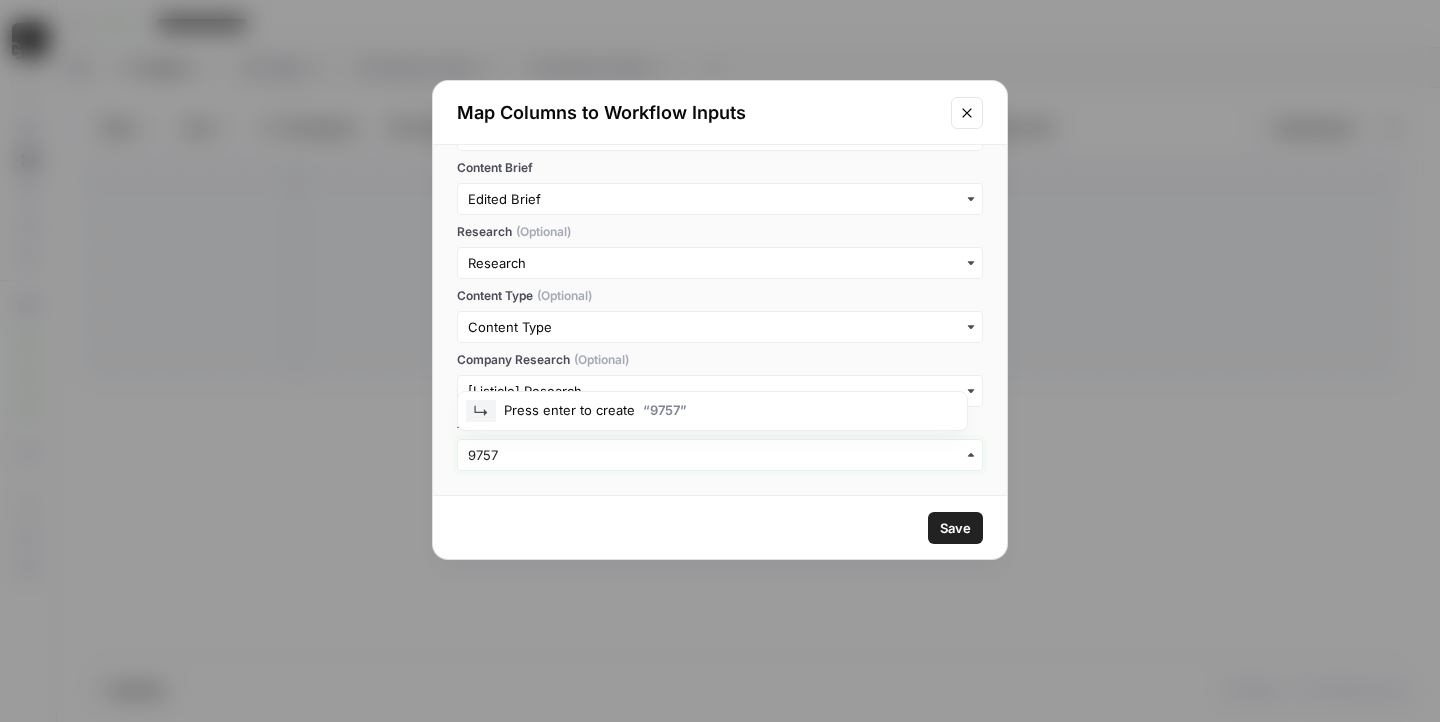 type 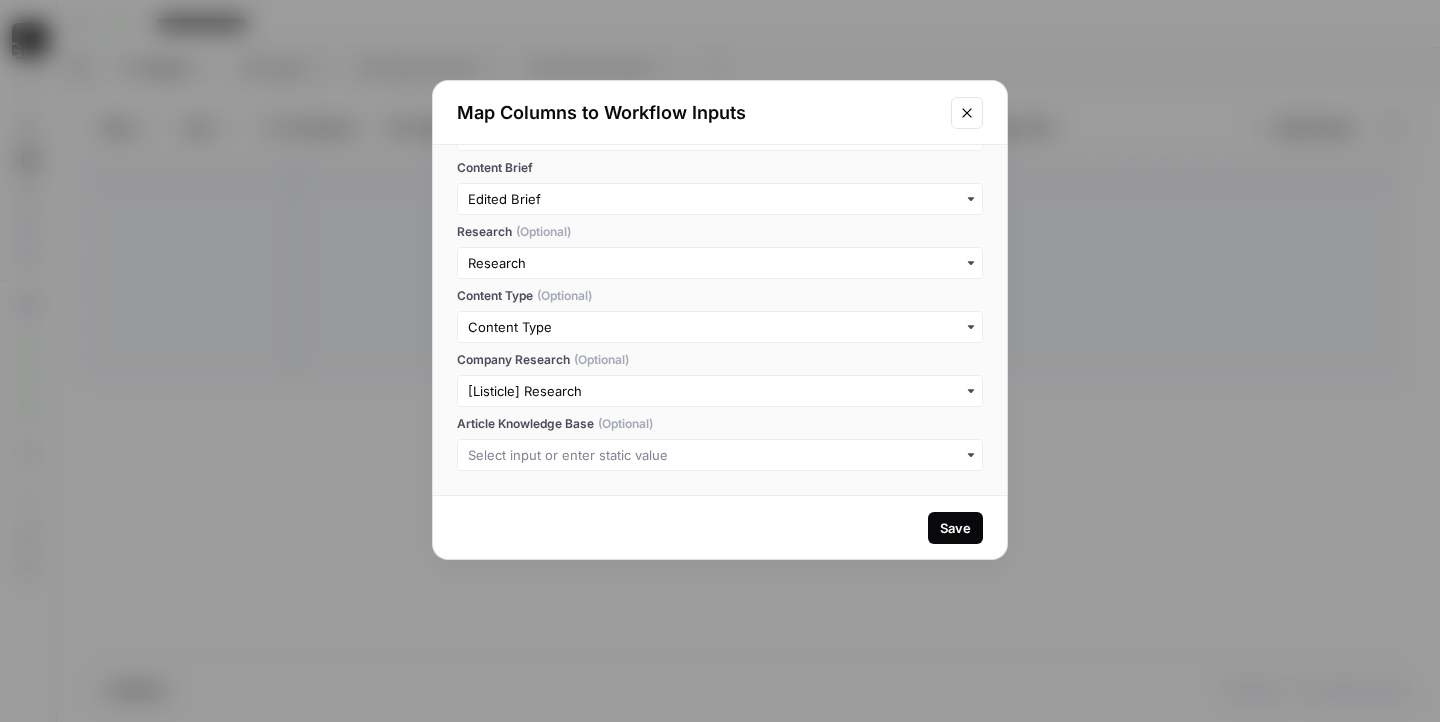 click on "Save" at bounding box center [955, 528] 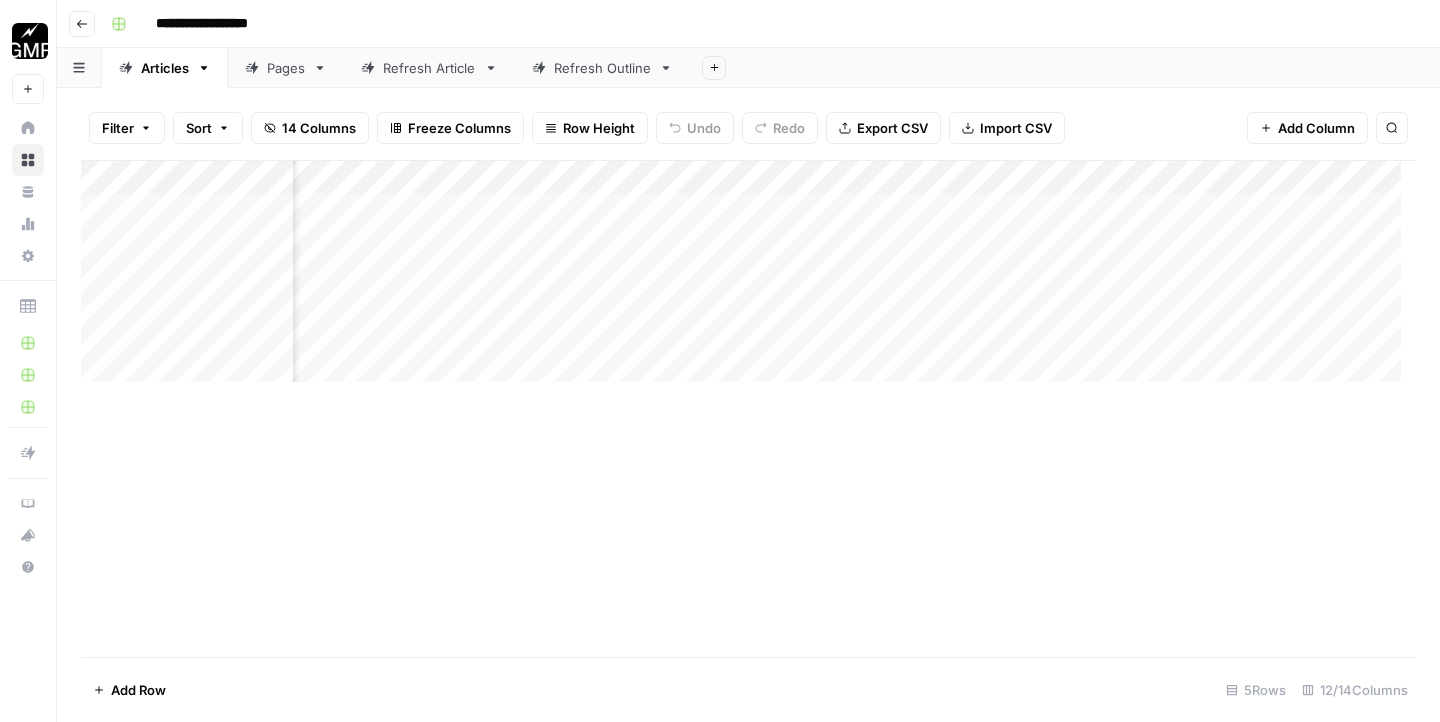 click on "Add Column" at bounding box center (748, 279) 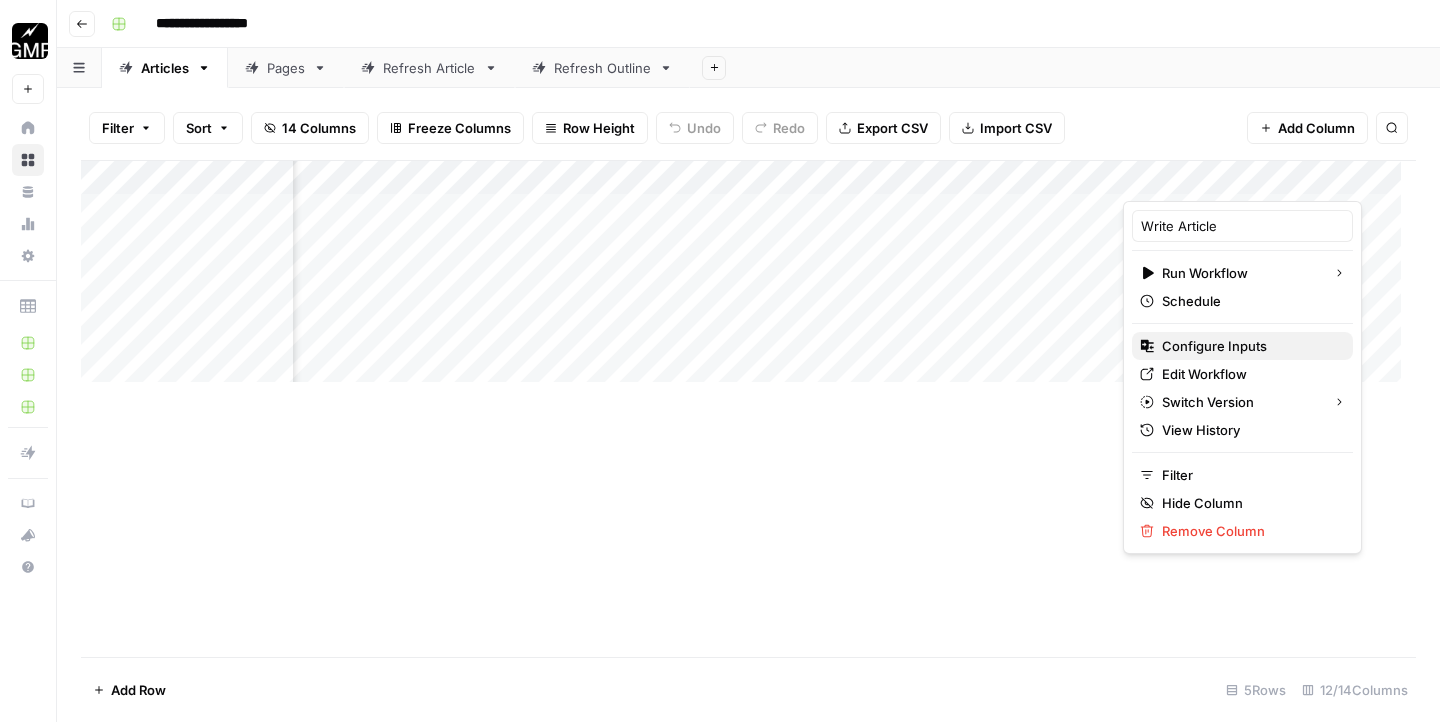 click on "Configure Inputs" at bounding box center (1214, 346) 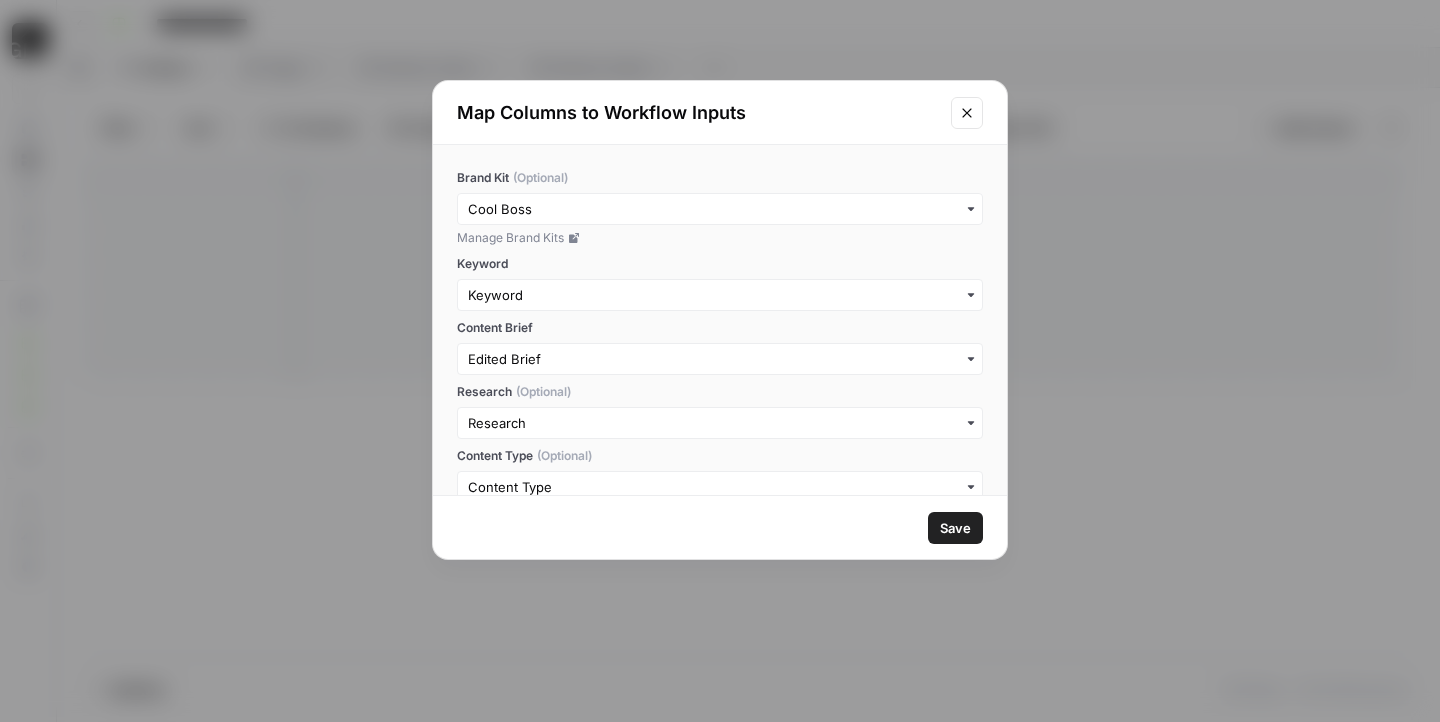 scroll, scrollTop: 160, scrollLeft: 0, axis: vertical 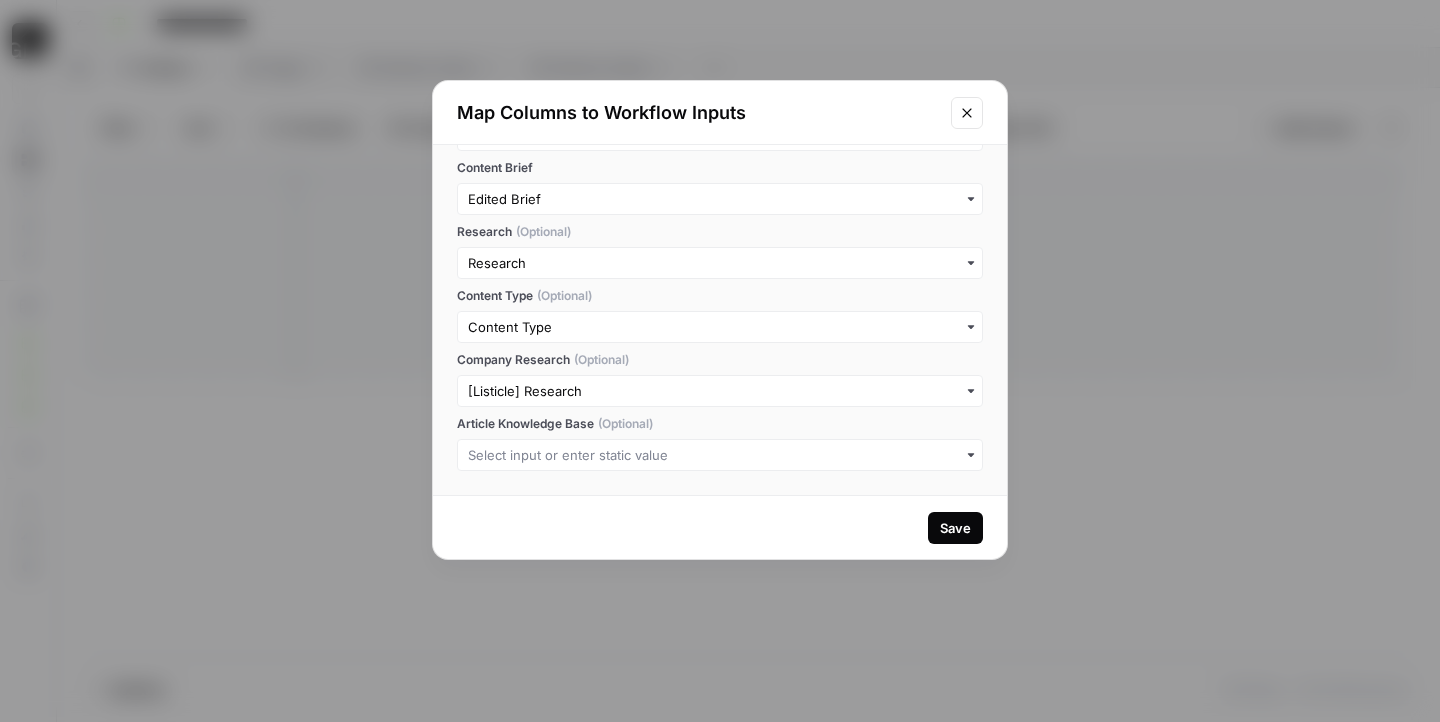 click on "Save" at bounding box center [955, 528] 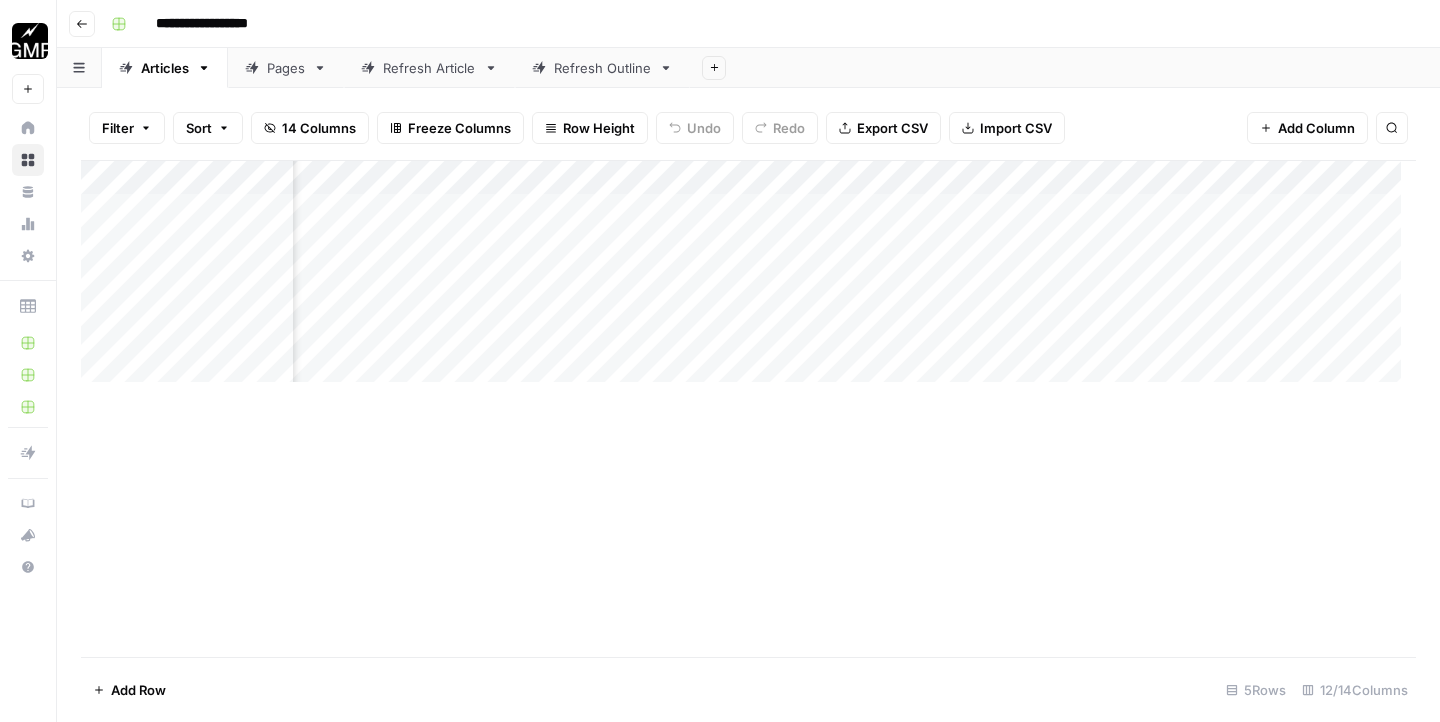 scroll, scrollTop: 12, scrollLeft: 790, axis: both 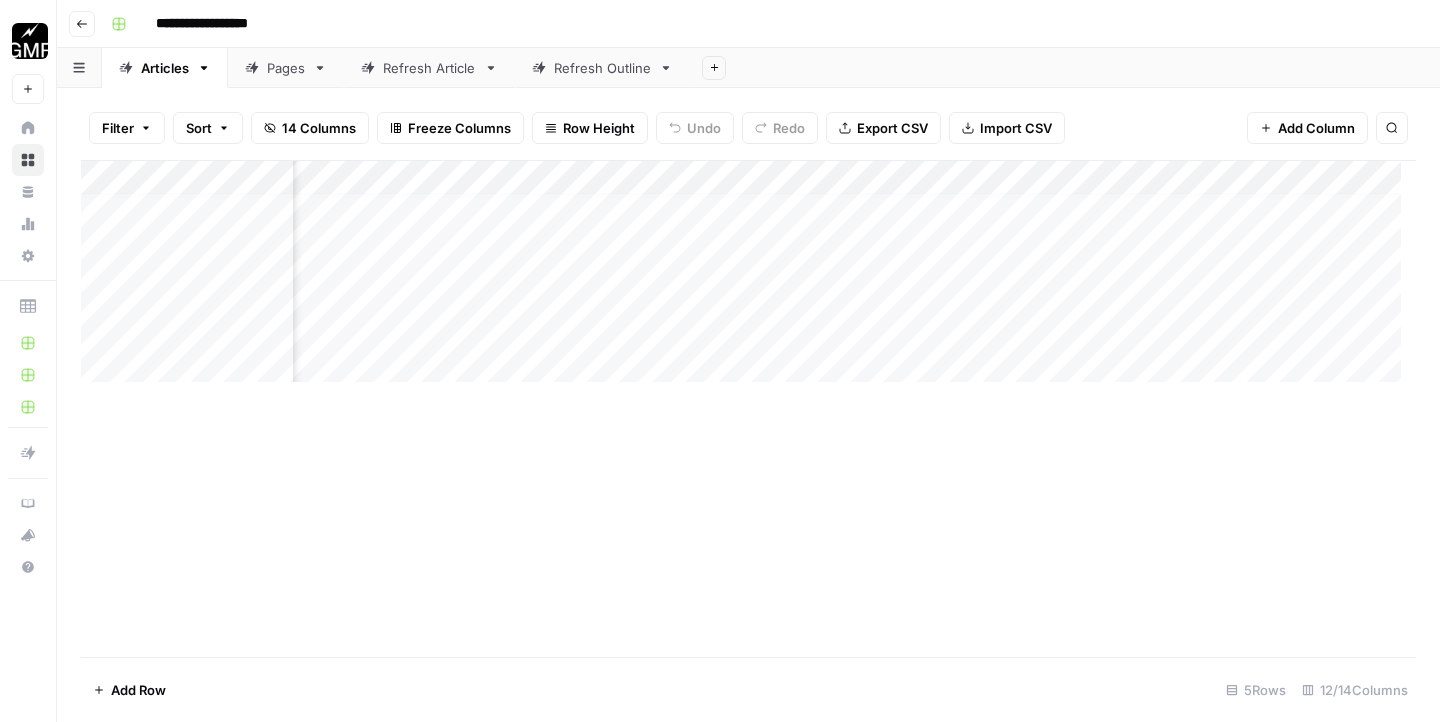 click on "Pages" at bounding box center (286, 68) 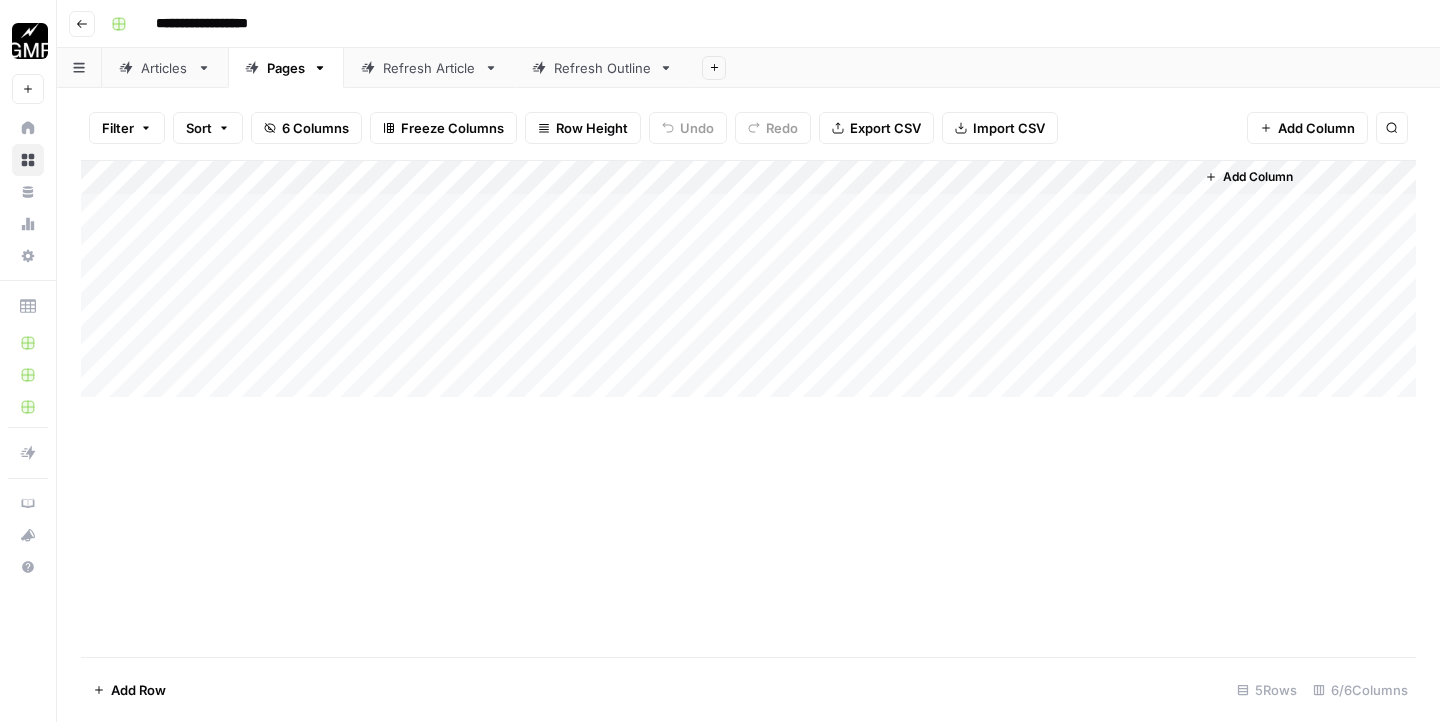 click on "Add Column" at bounding box center (748, 279) 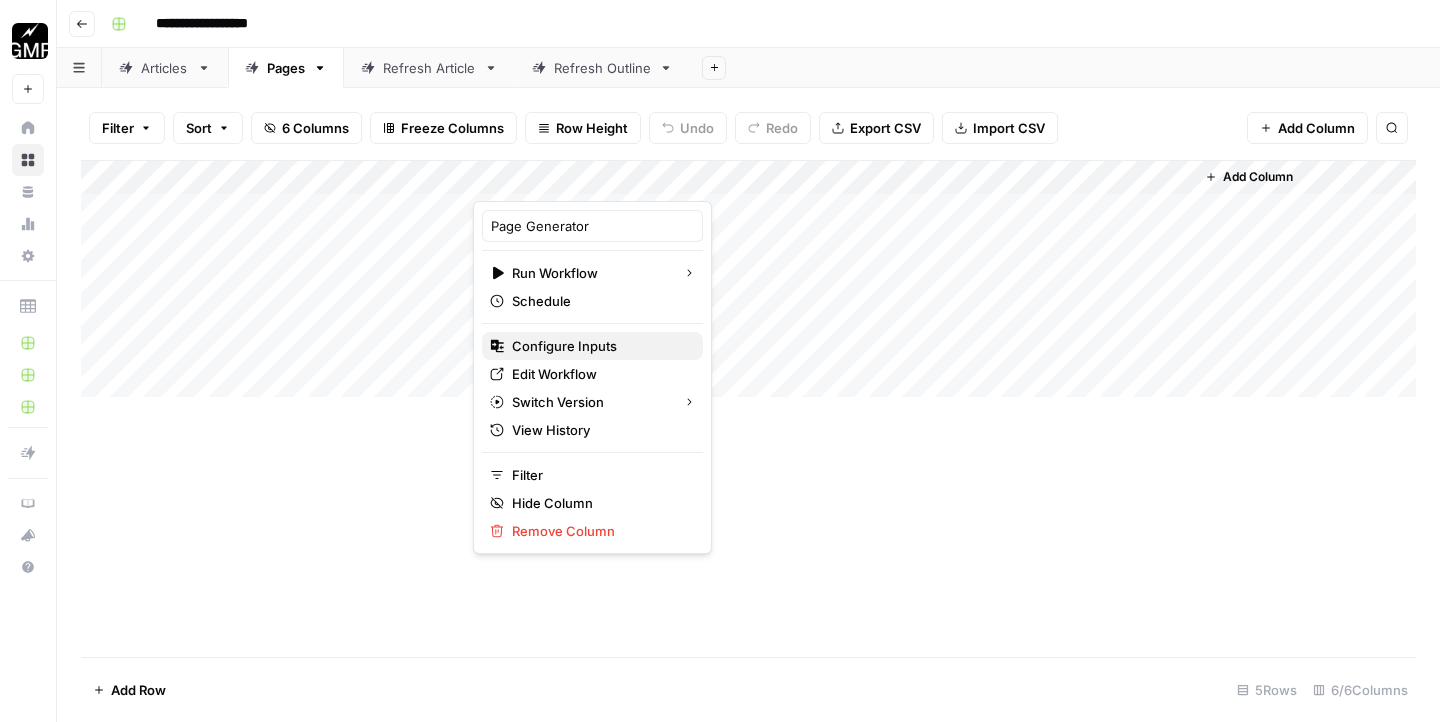 click on "Configure Inputs" at bounding box center [564, 346] 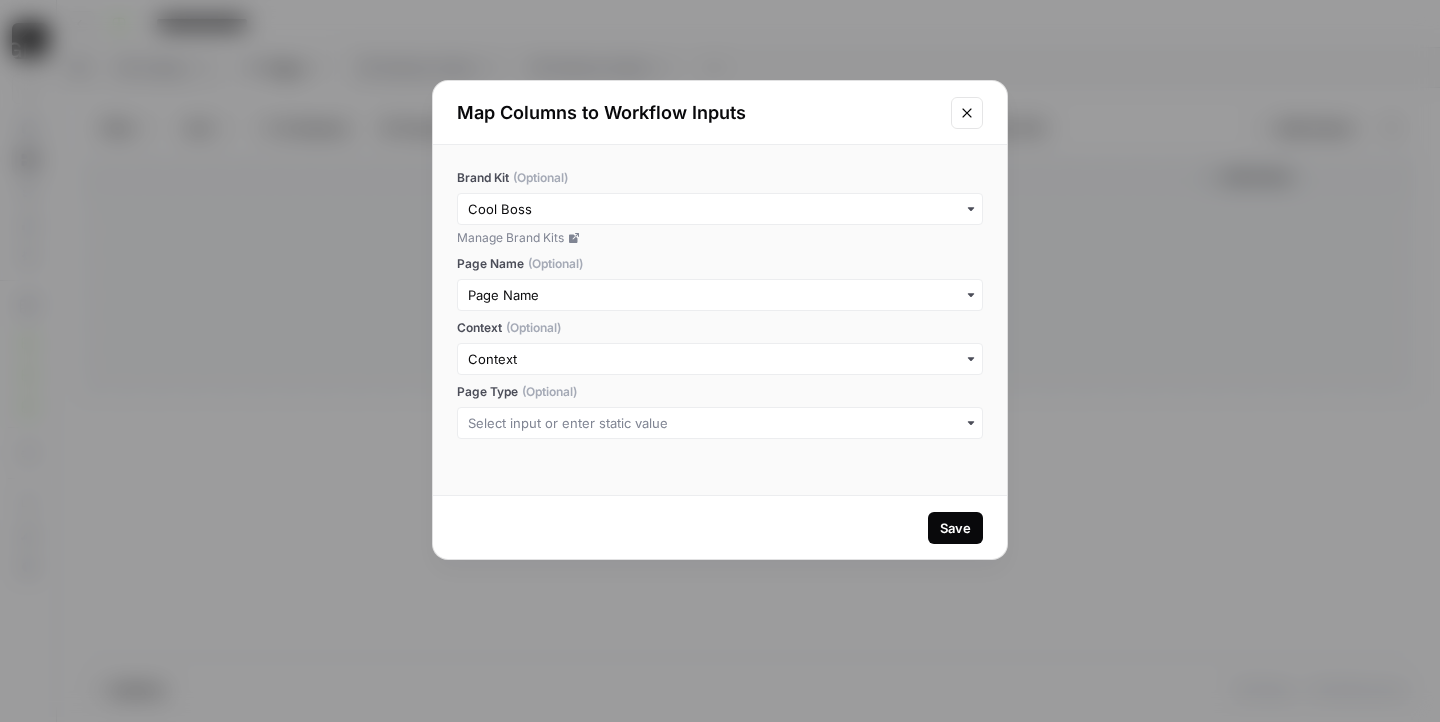 click on "Save" at bounding box center (955, 528) 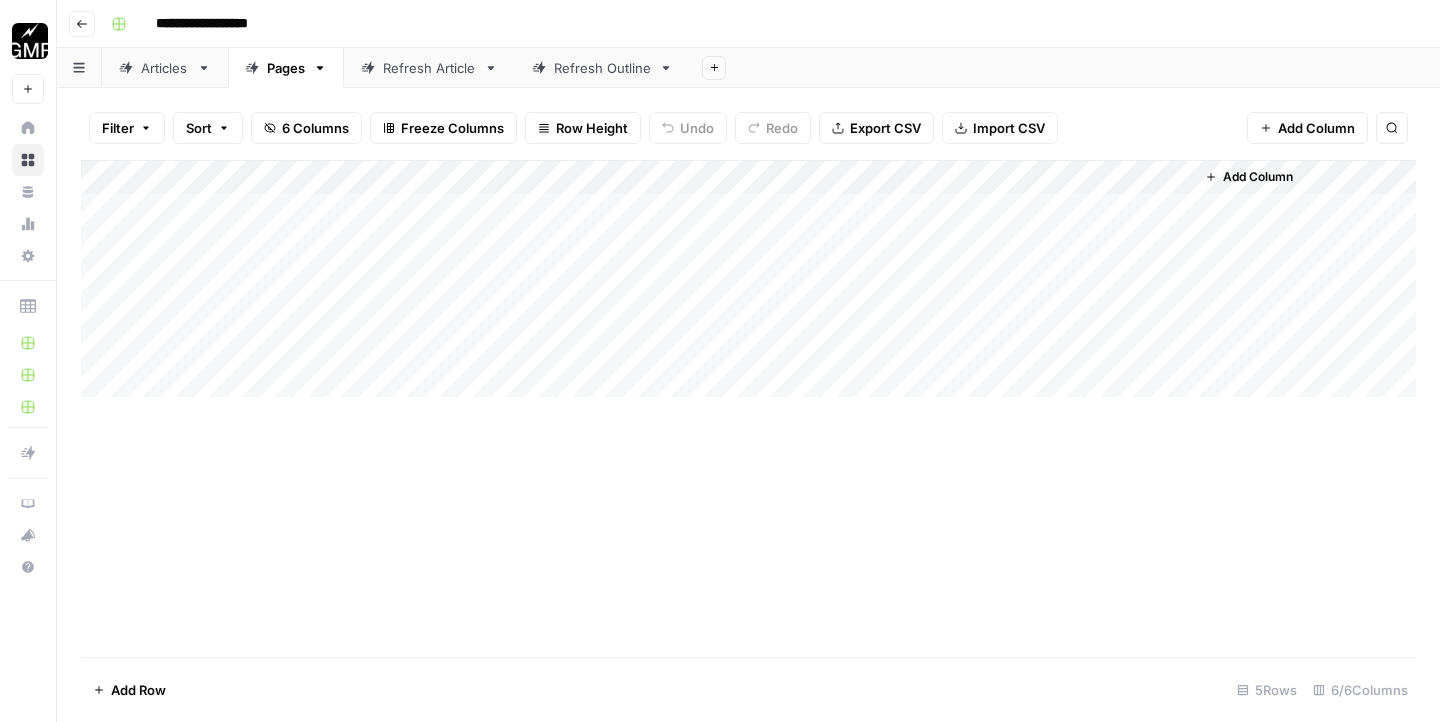 click on "Add Column" at bounding box center [748, 279] 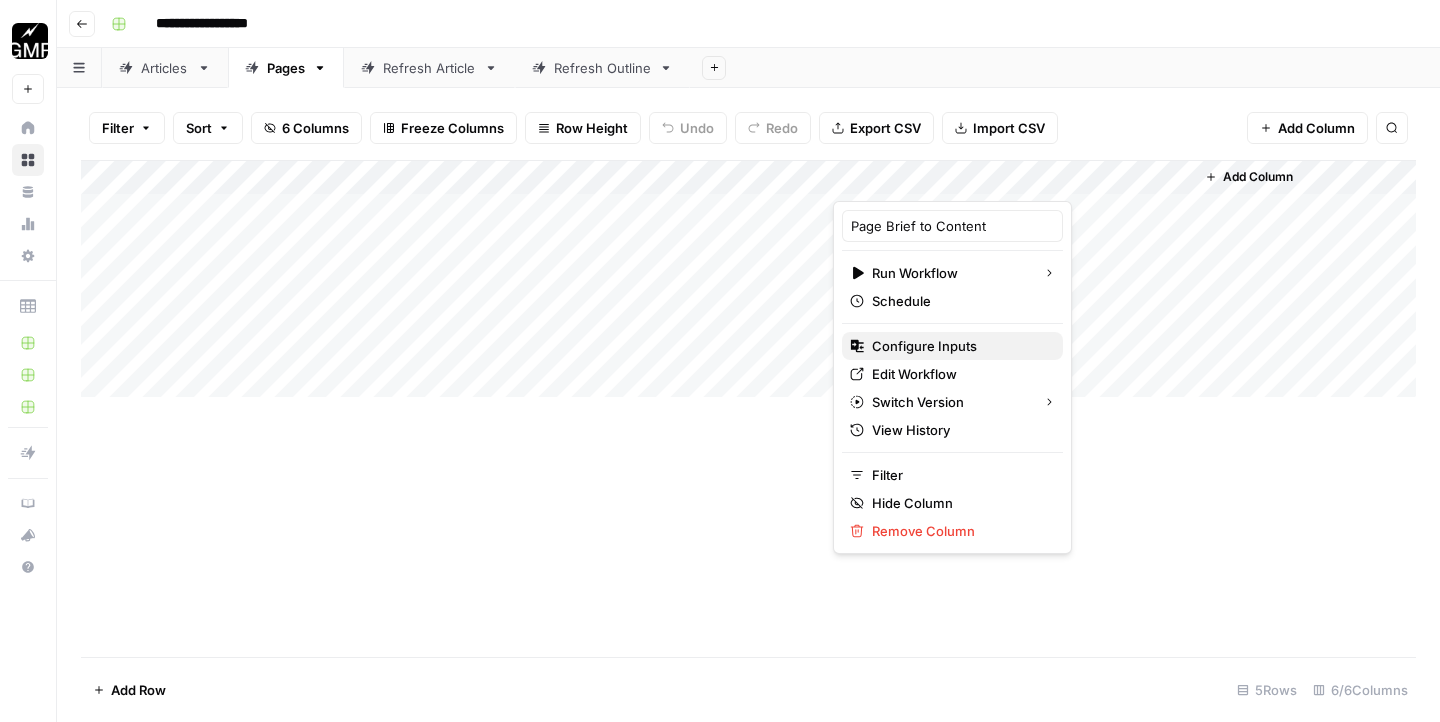 click on "Configure Inputs" at bounding box center (924, 346) 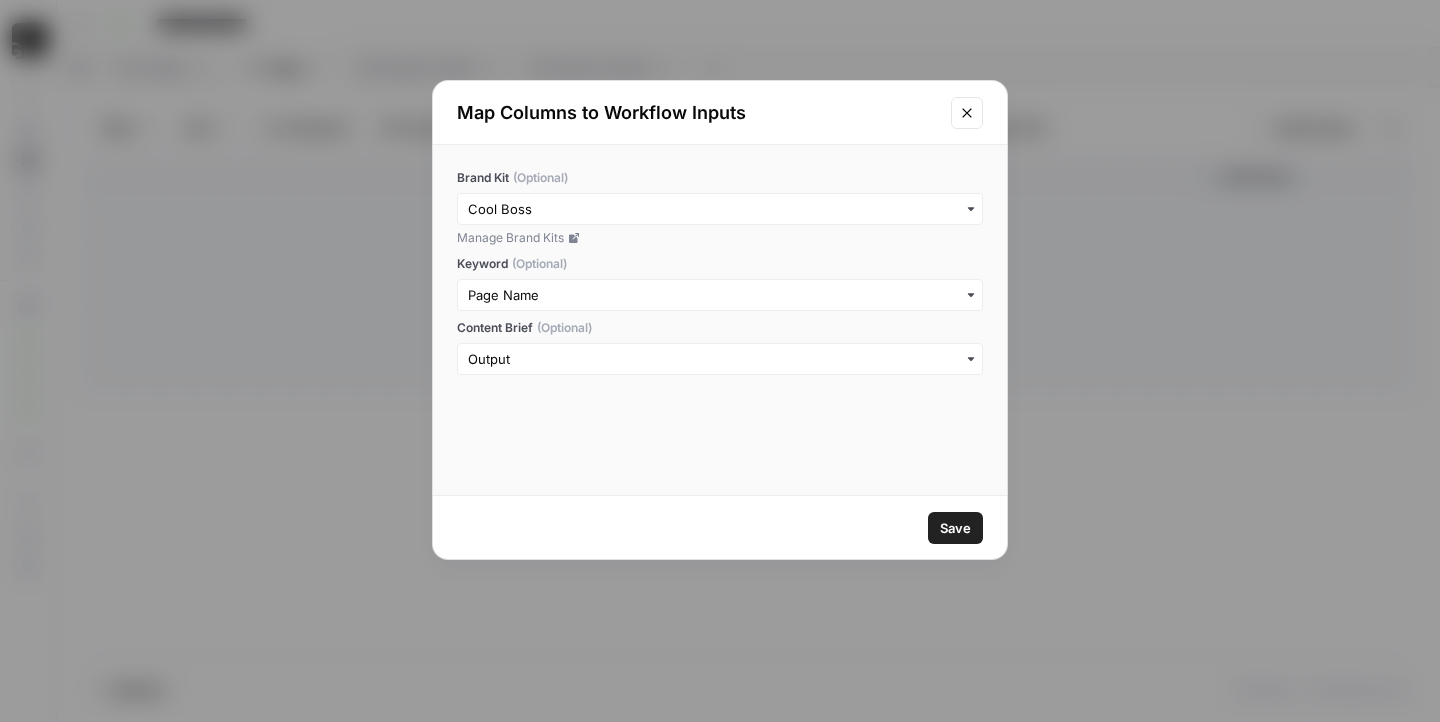 click on "Save" at bounding box center (955, 528) 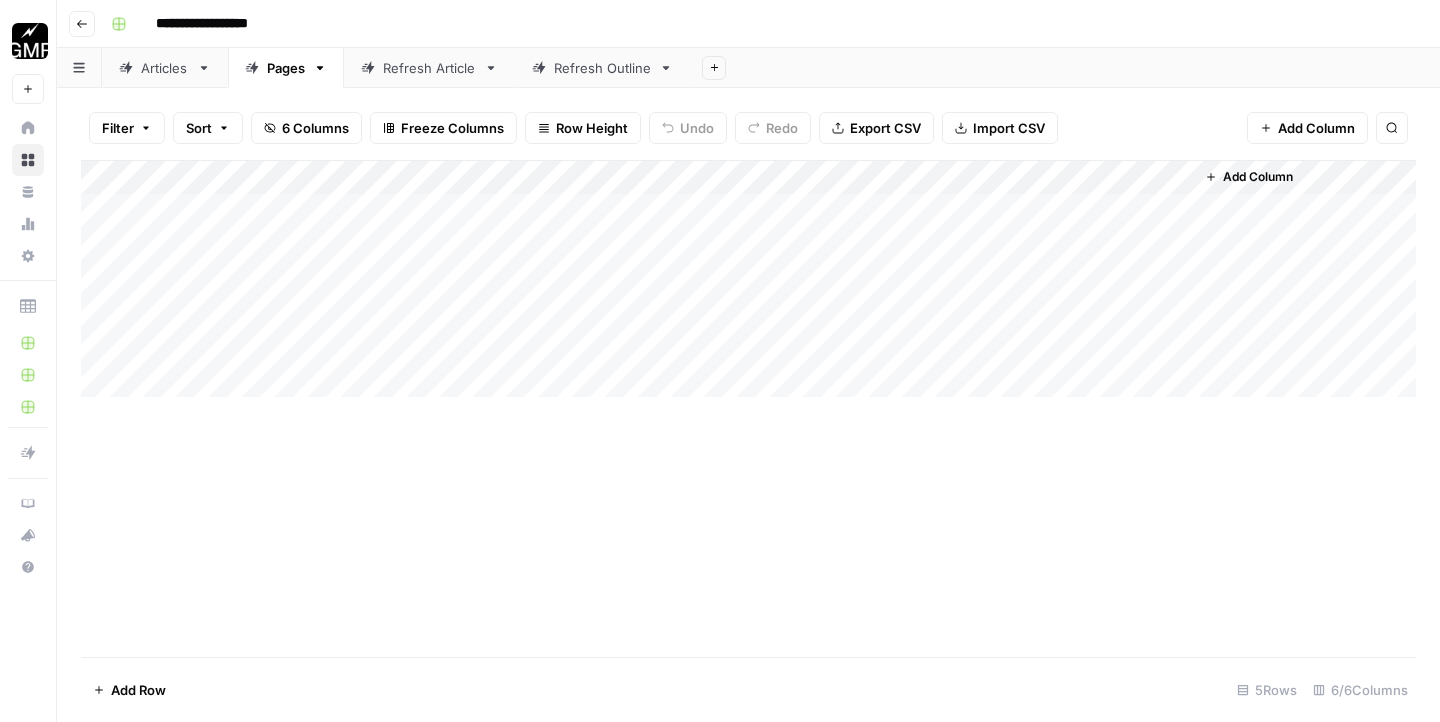 click on "Refresh Article" at bounding box center [429, 68] 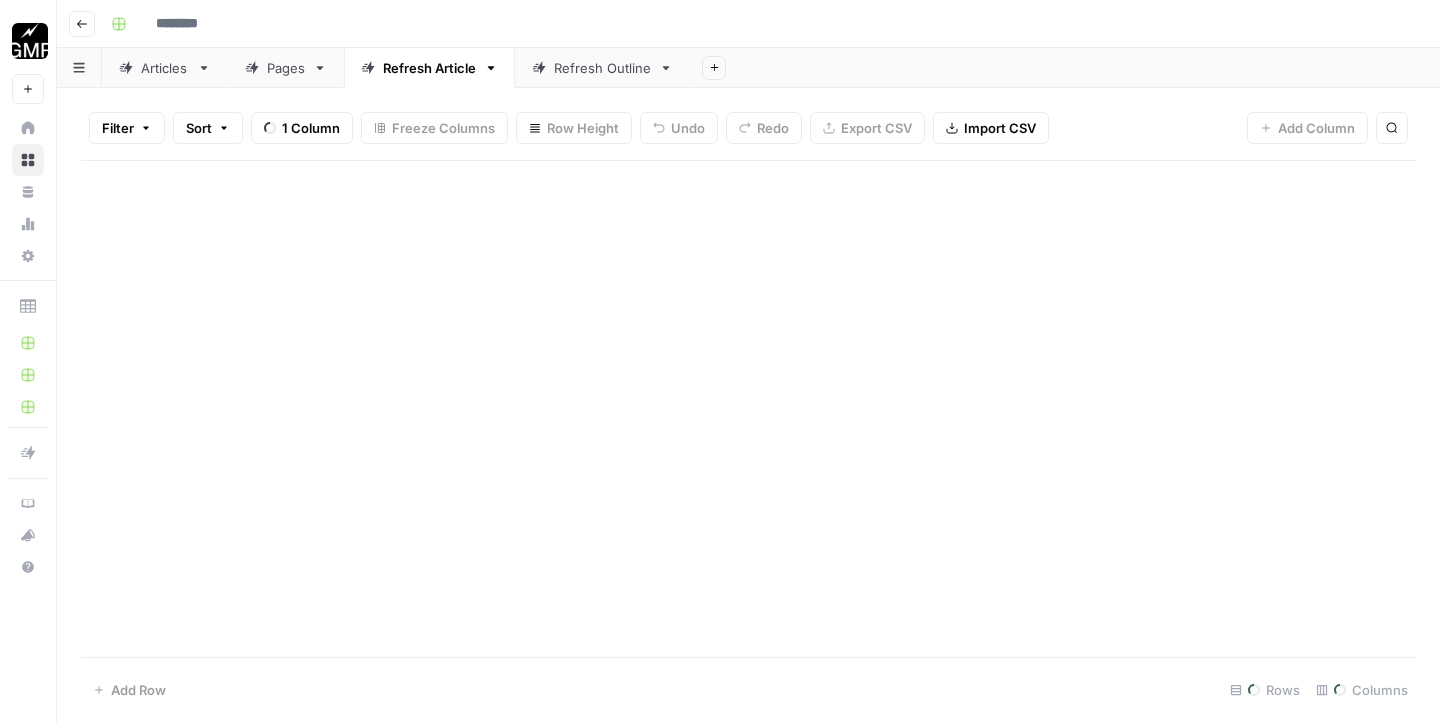 type on "**********" 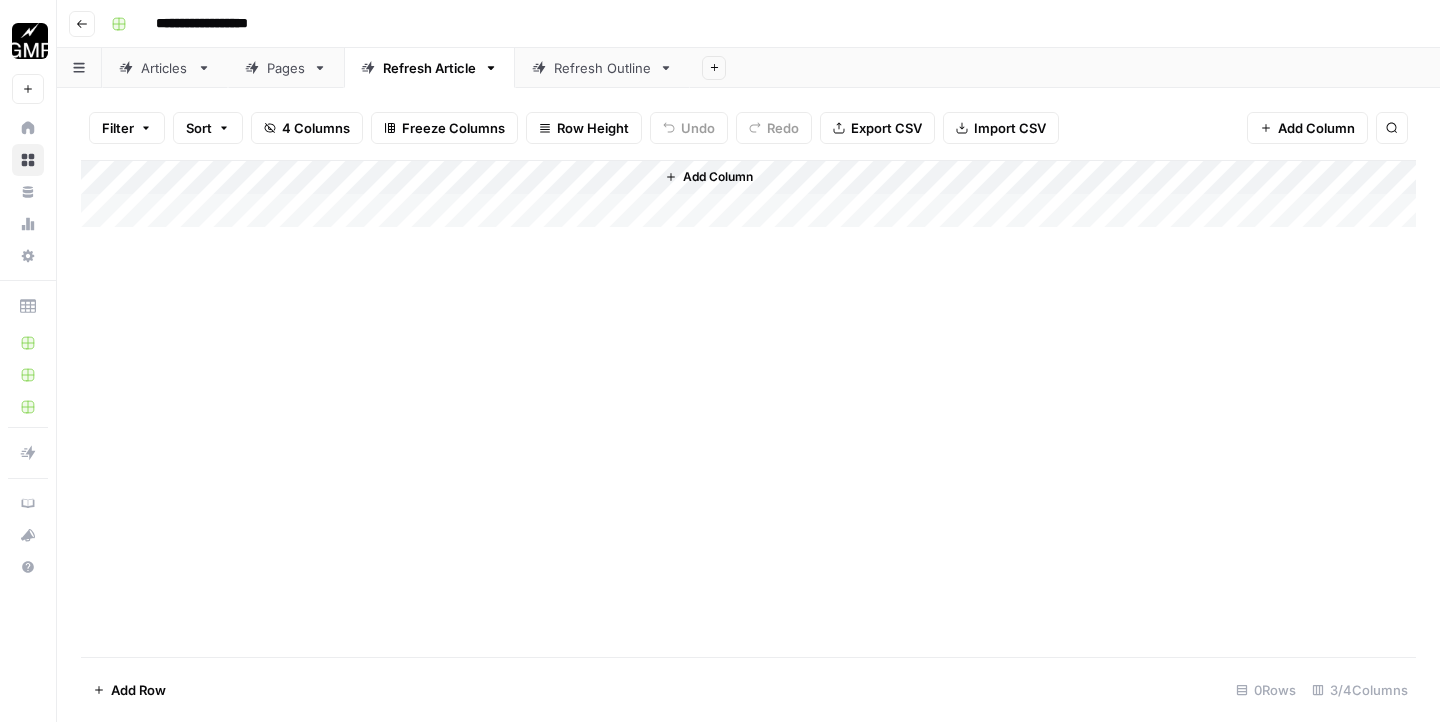 click on "Add Column" at bounding box center [748, 194] 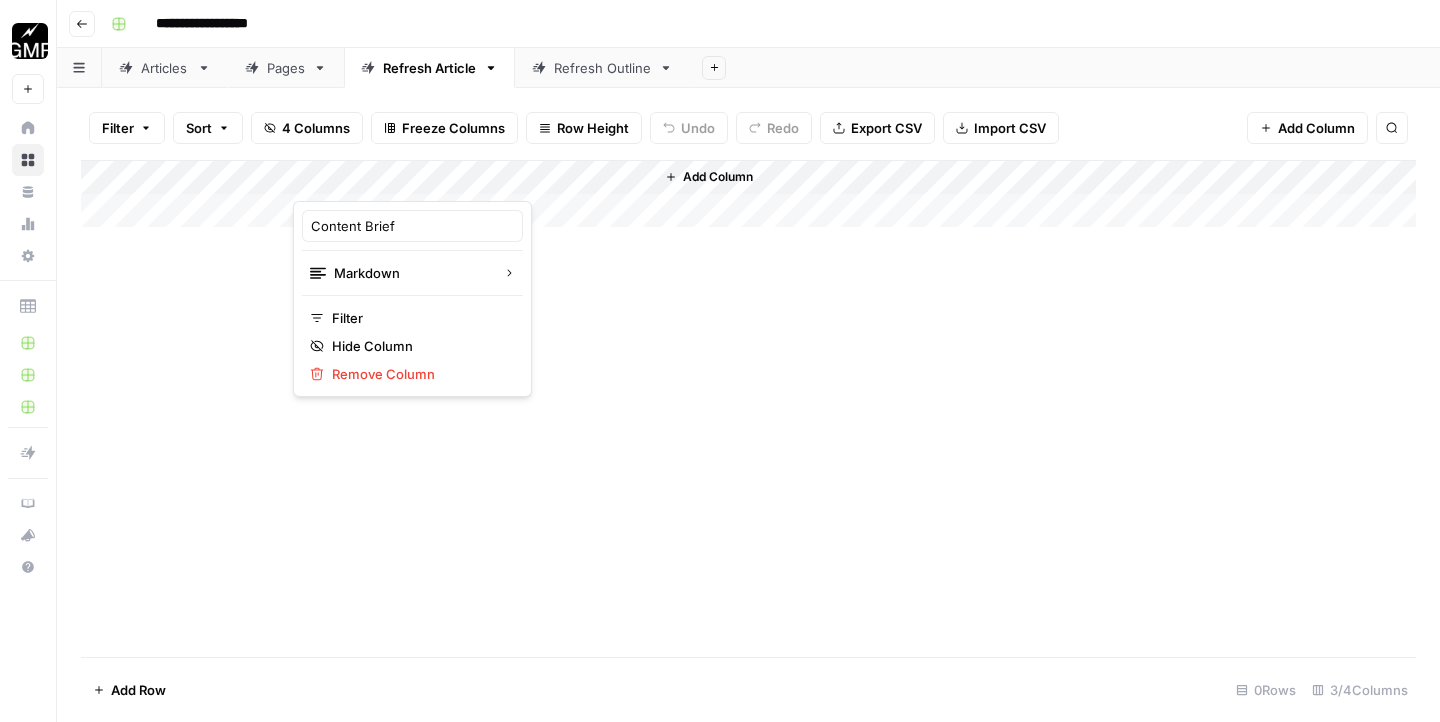 click on "Add Column" at bounding box center [748, 194] 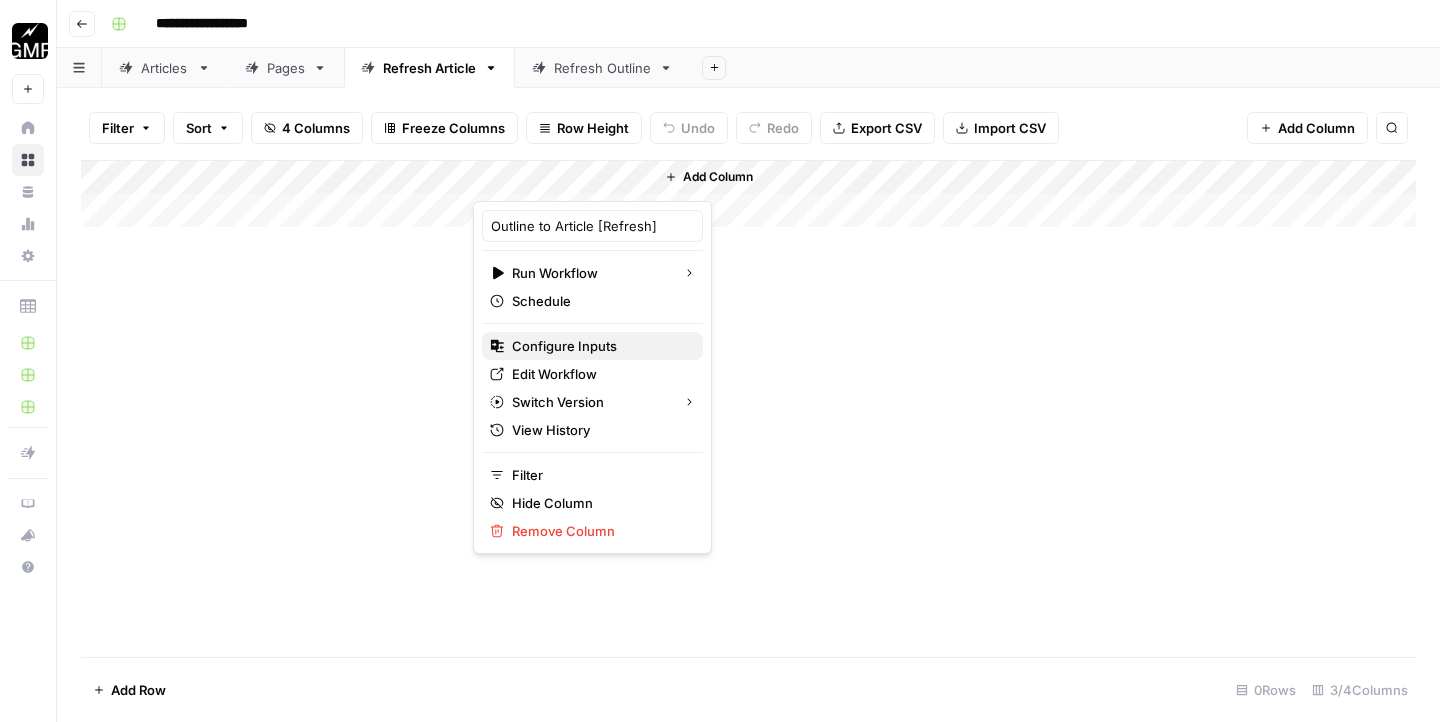 click on "Configure Inputs" at bounding box center (564, 346) 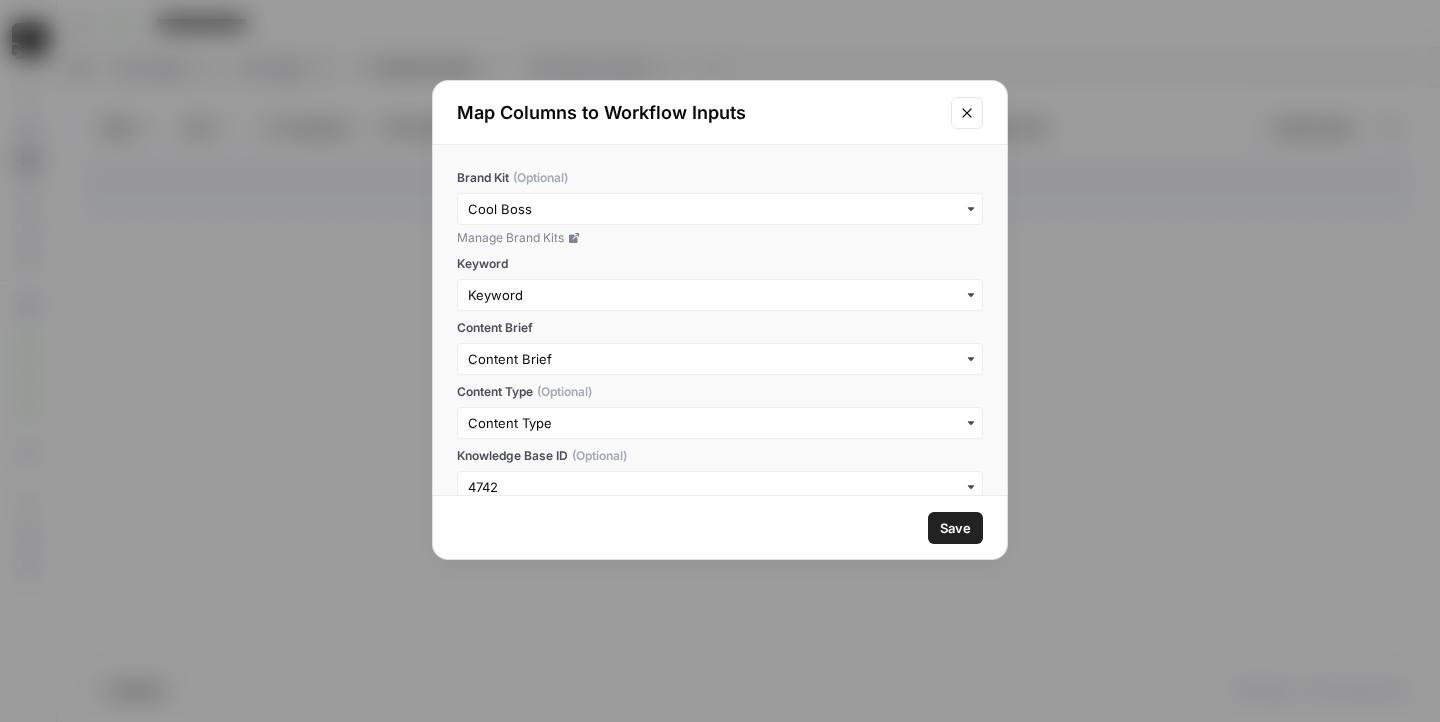 scroll, scrollTop: 32, scrollLeft: 0, axis: vertical 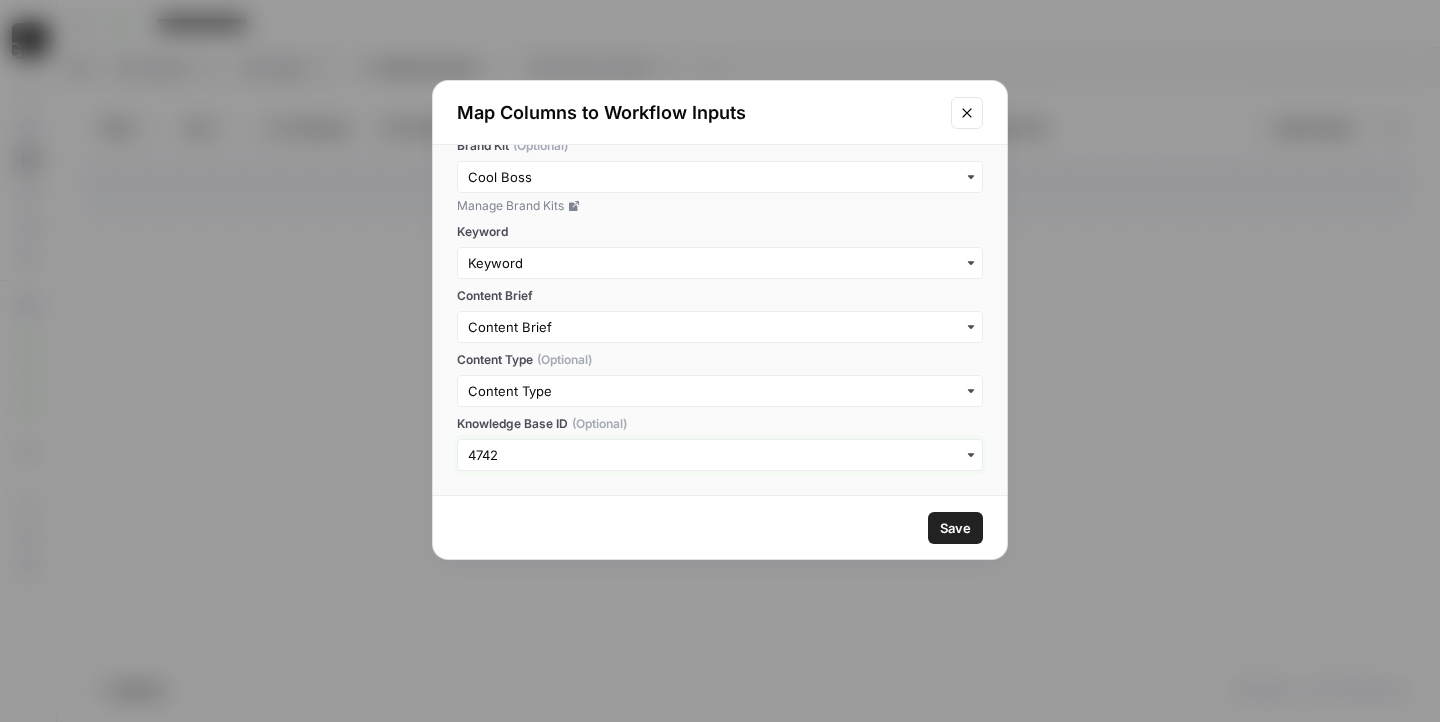 drag, startPoint x: 534, startPoint y: 452, endPoint x: 448, endPoint y: 439, distance: 86.977005 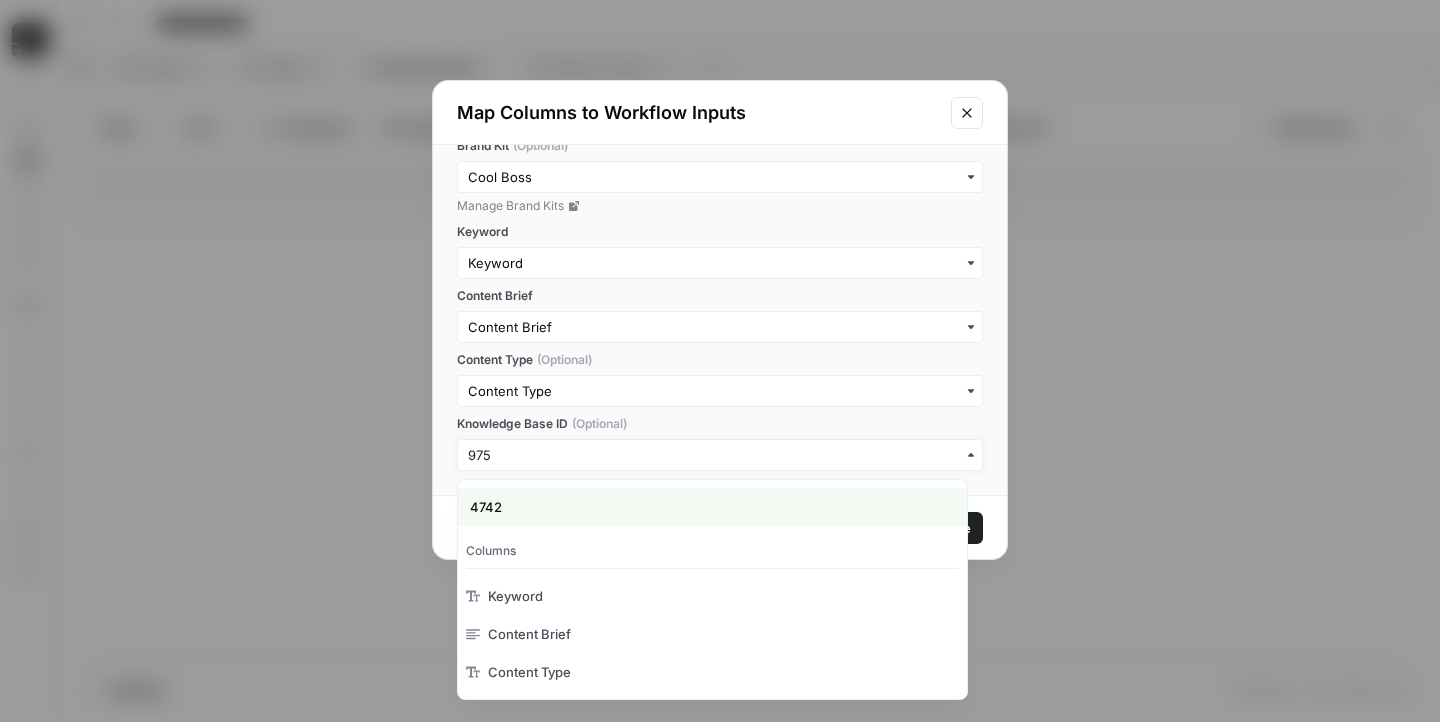 type on "9757" 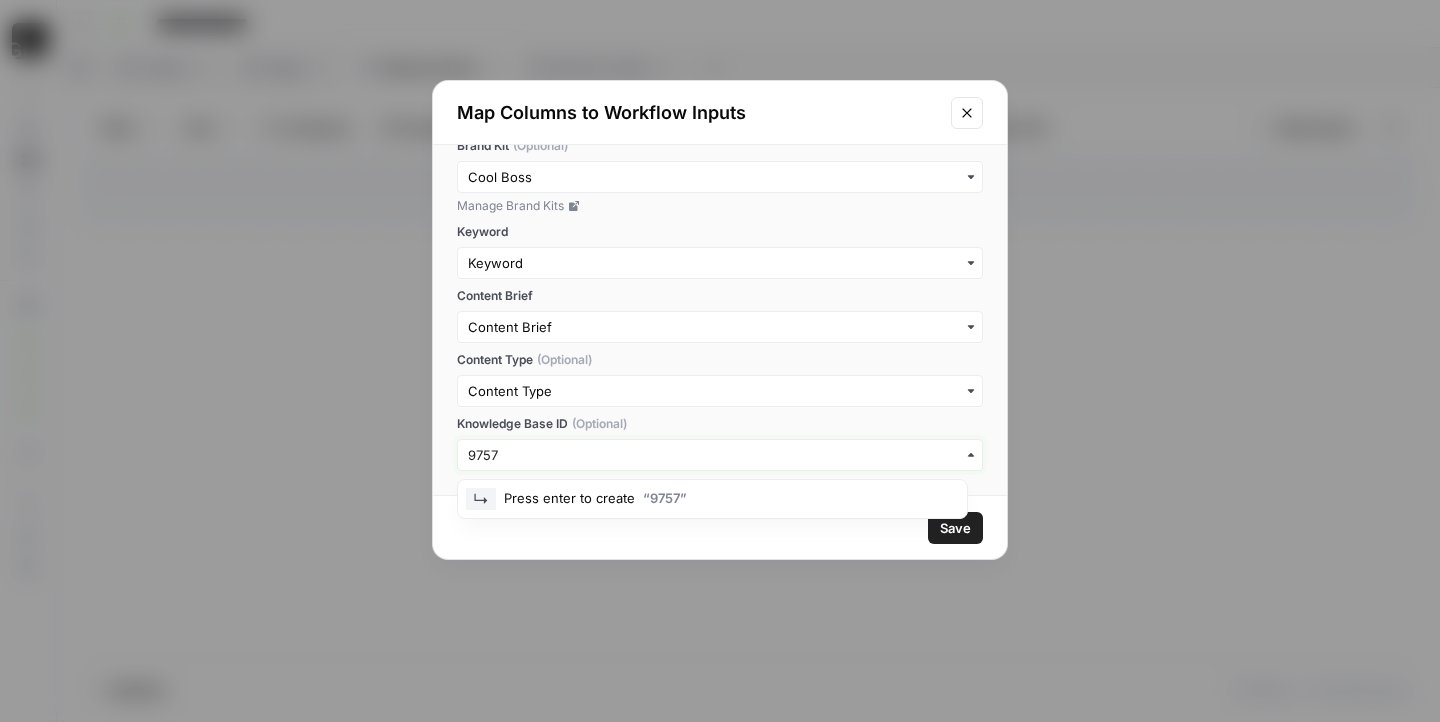 type 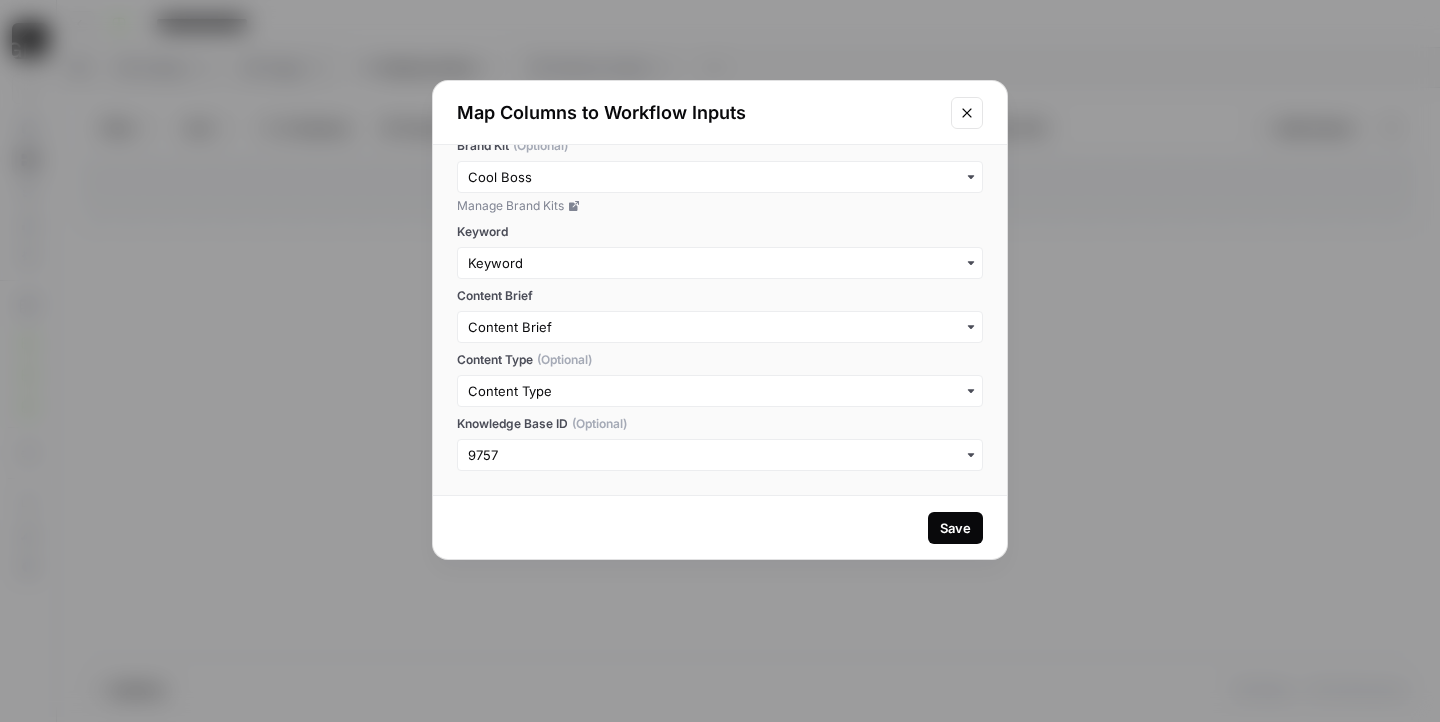 click on "Save" at bounding box center (955, 528) 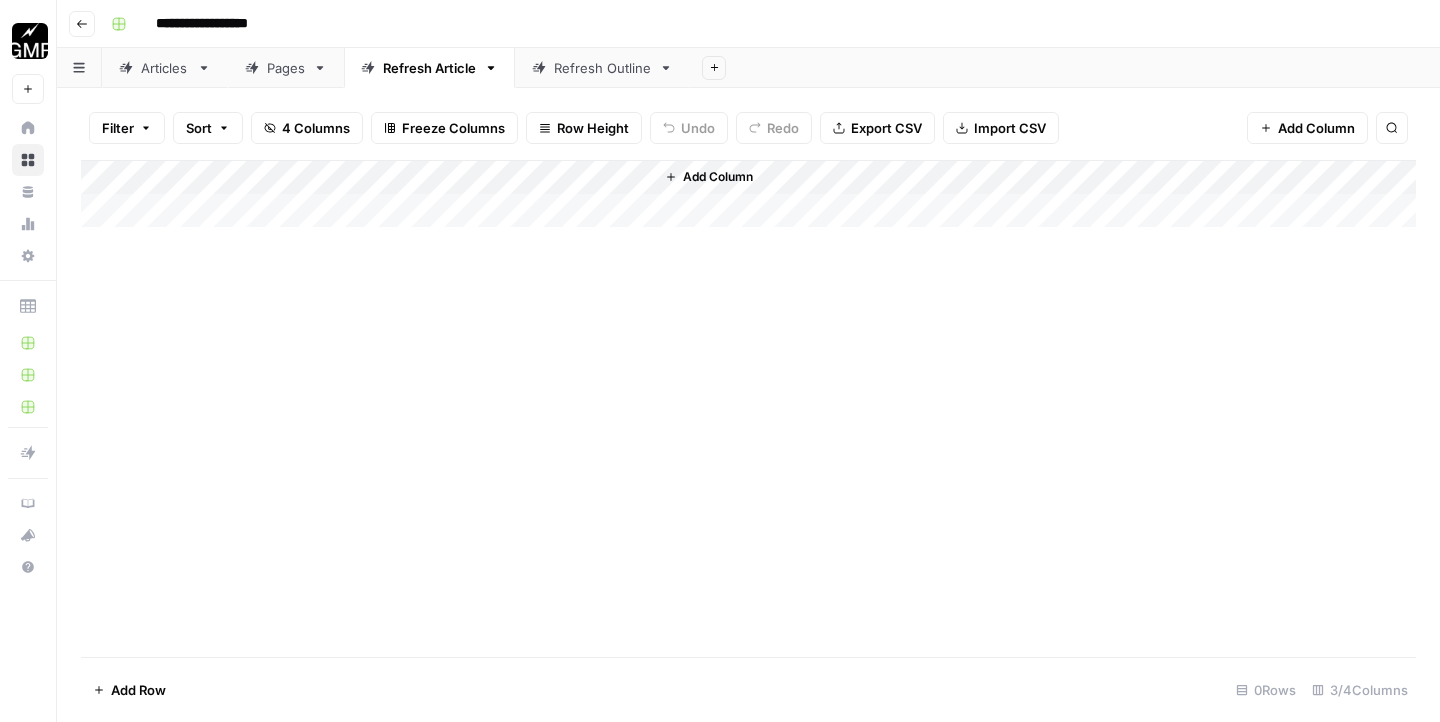 click on "Add Column" at bounding box center [748, 194] 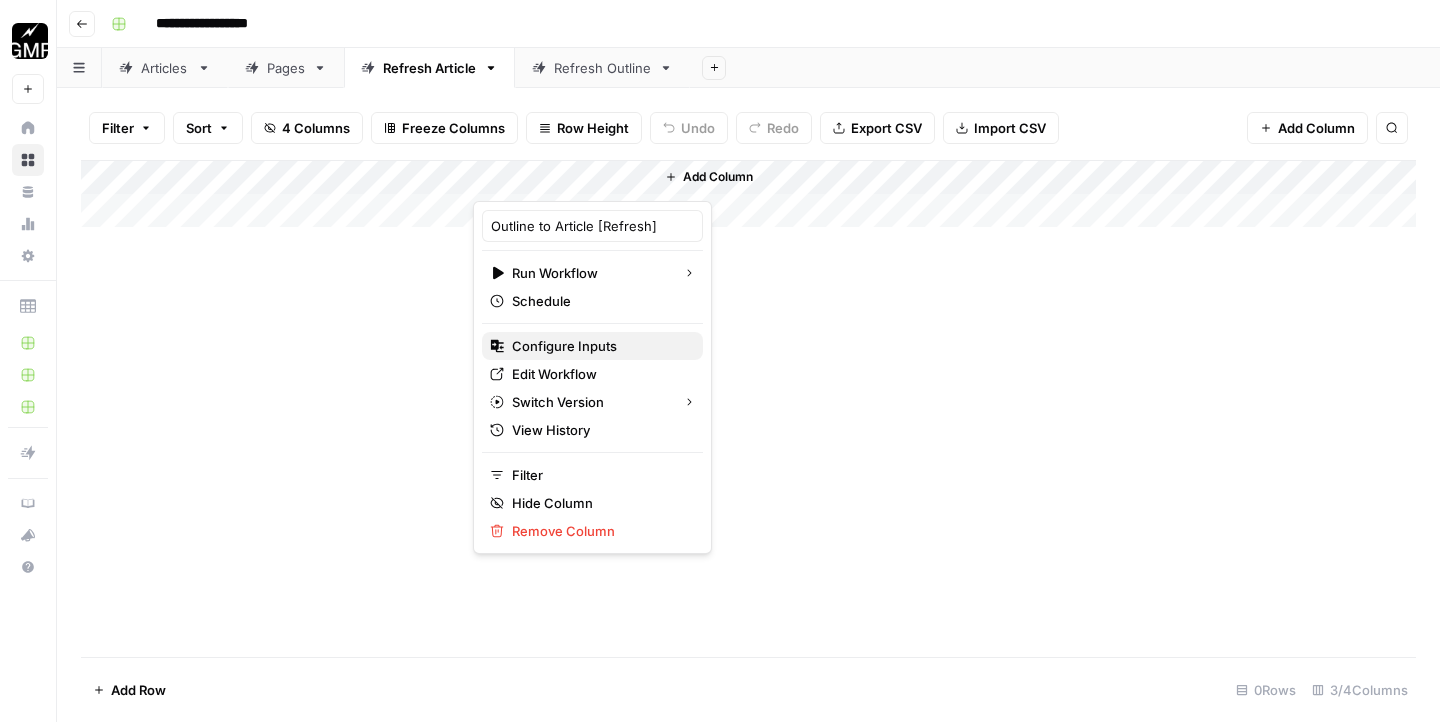 click on "Configure Inputs" at bounding box center (592, 346) 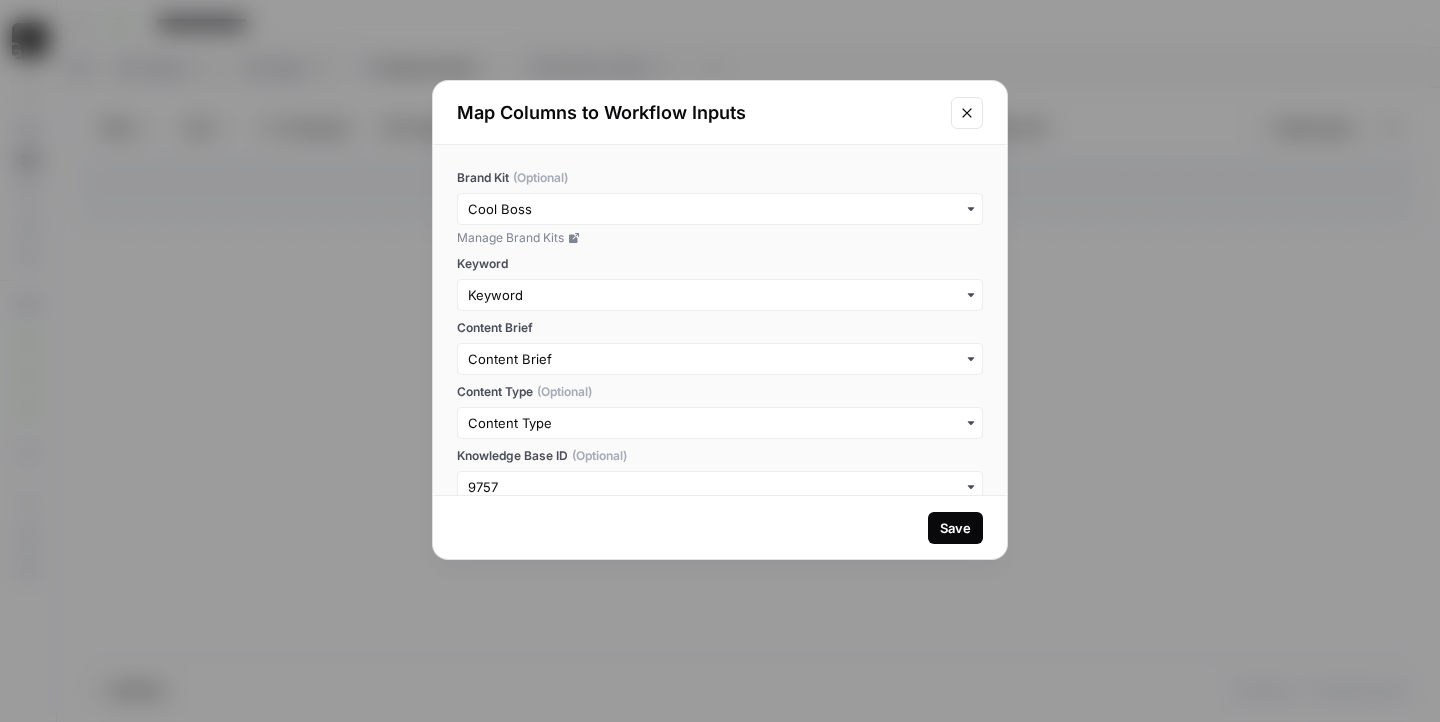 click on "Save" at bounding box center [955, 528] 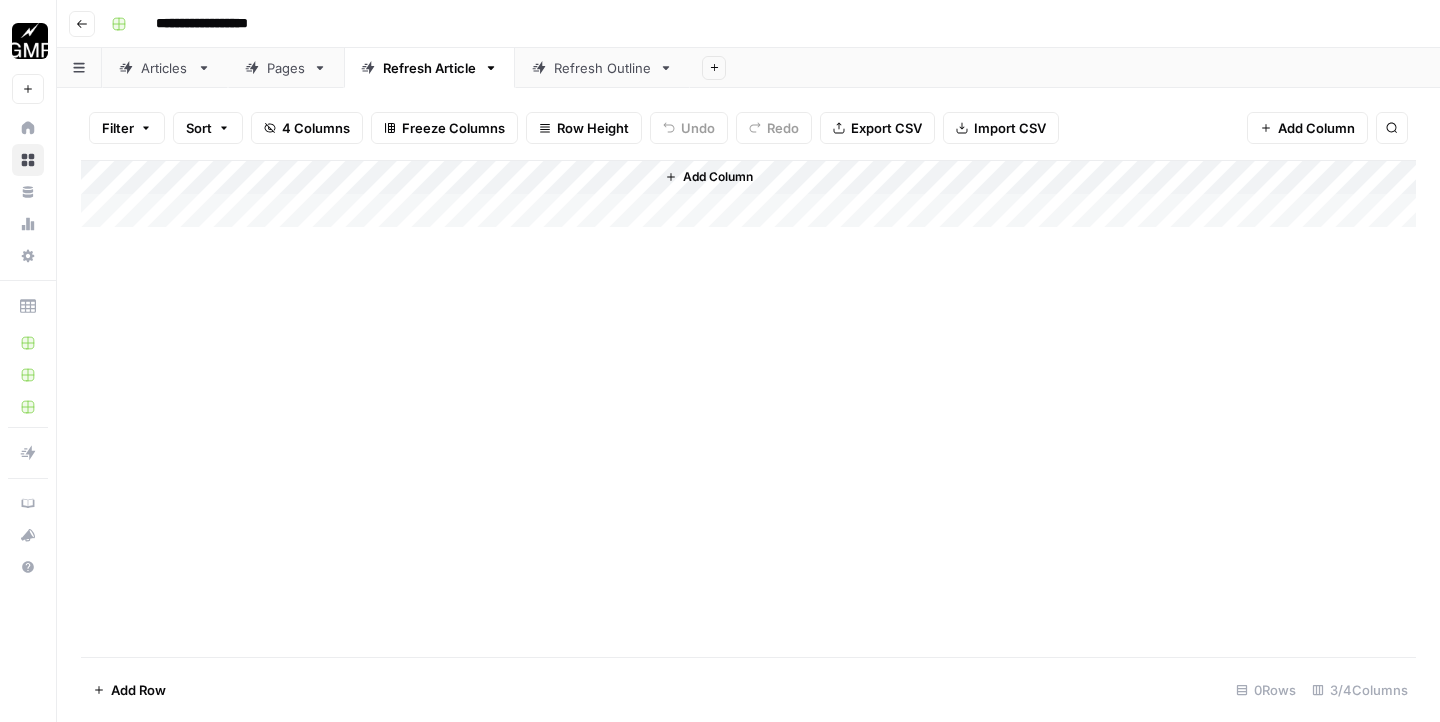 click on "Refresh Outline" at bounding box center [591, 68] 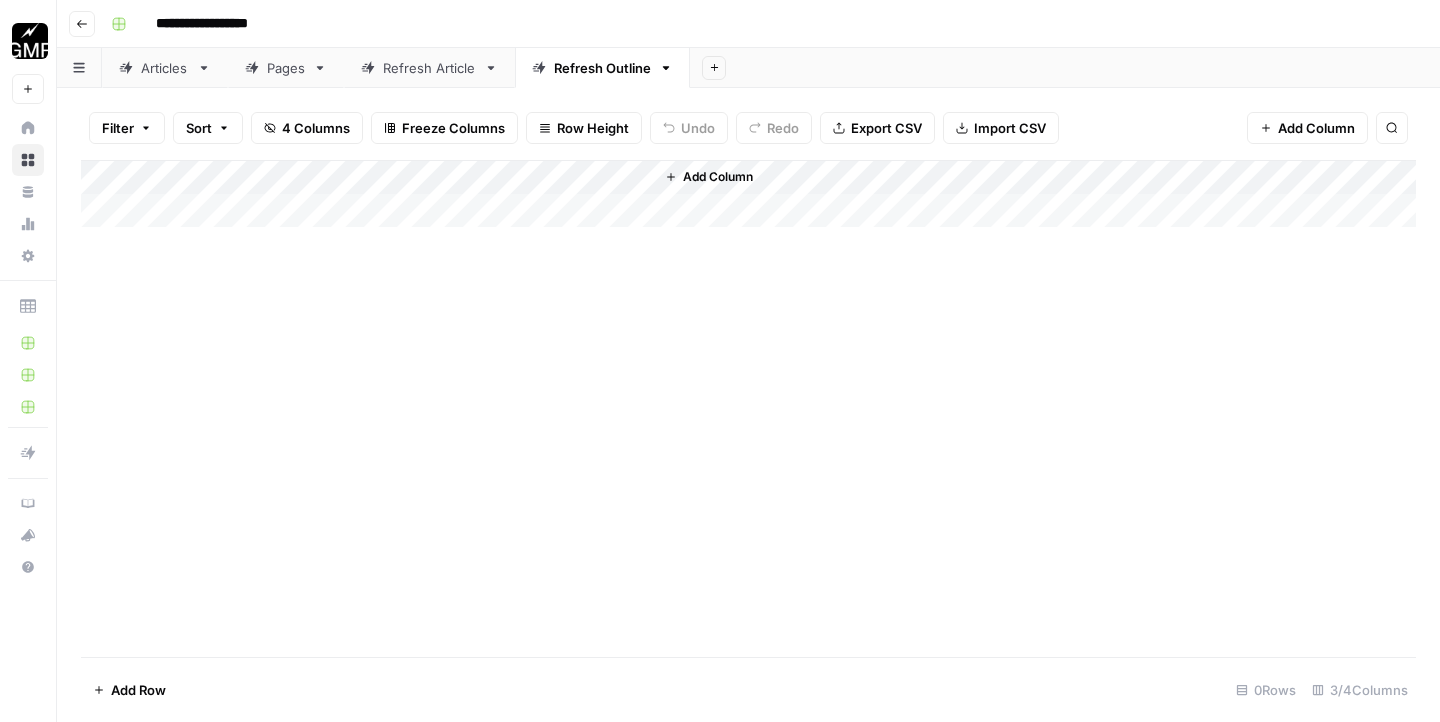 click on "Articles" at bounding box center [154, 68] 